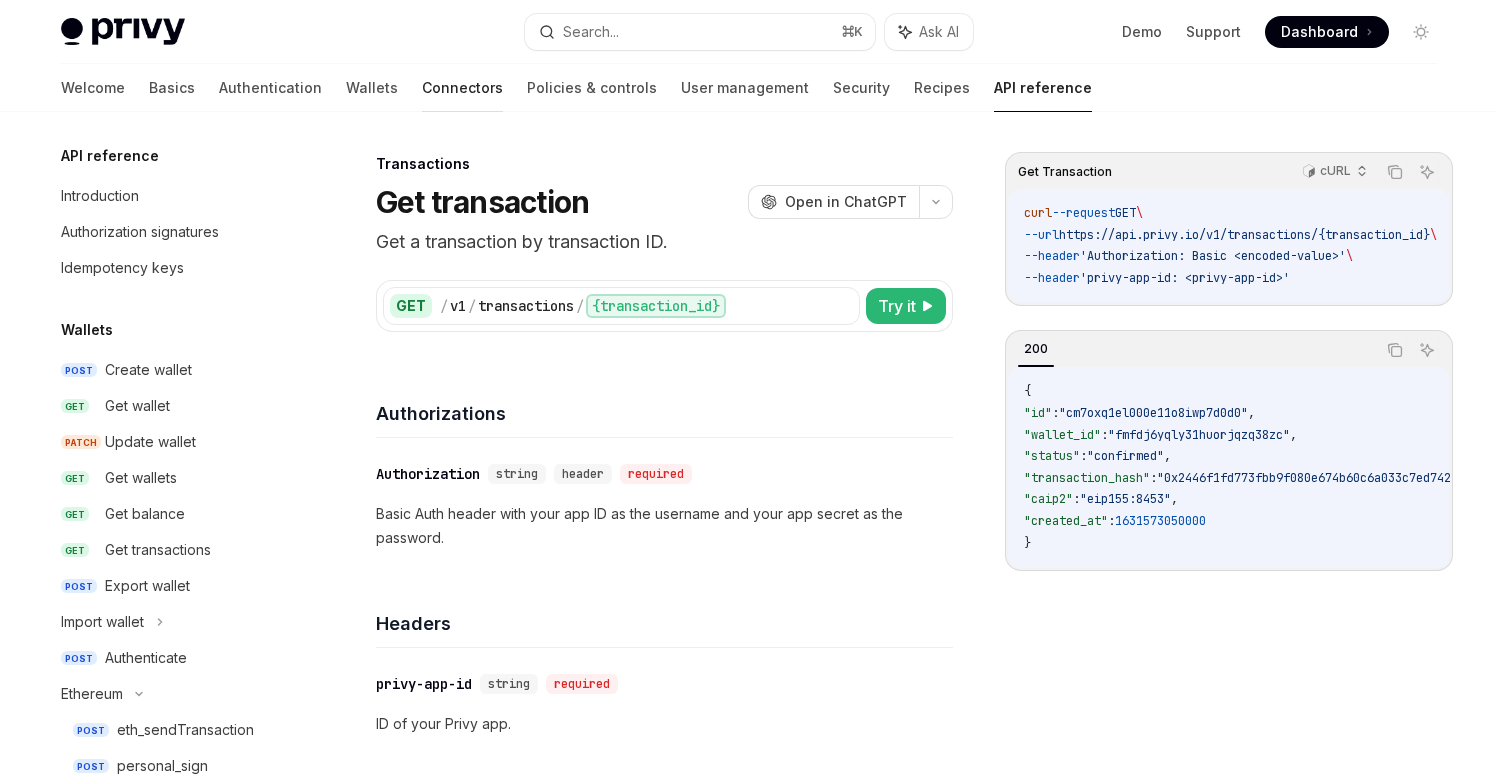 scroll, scrollTop: 0, scrollLeft: 0, axis: both 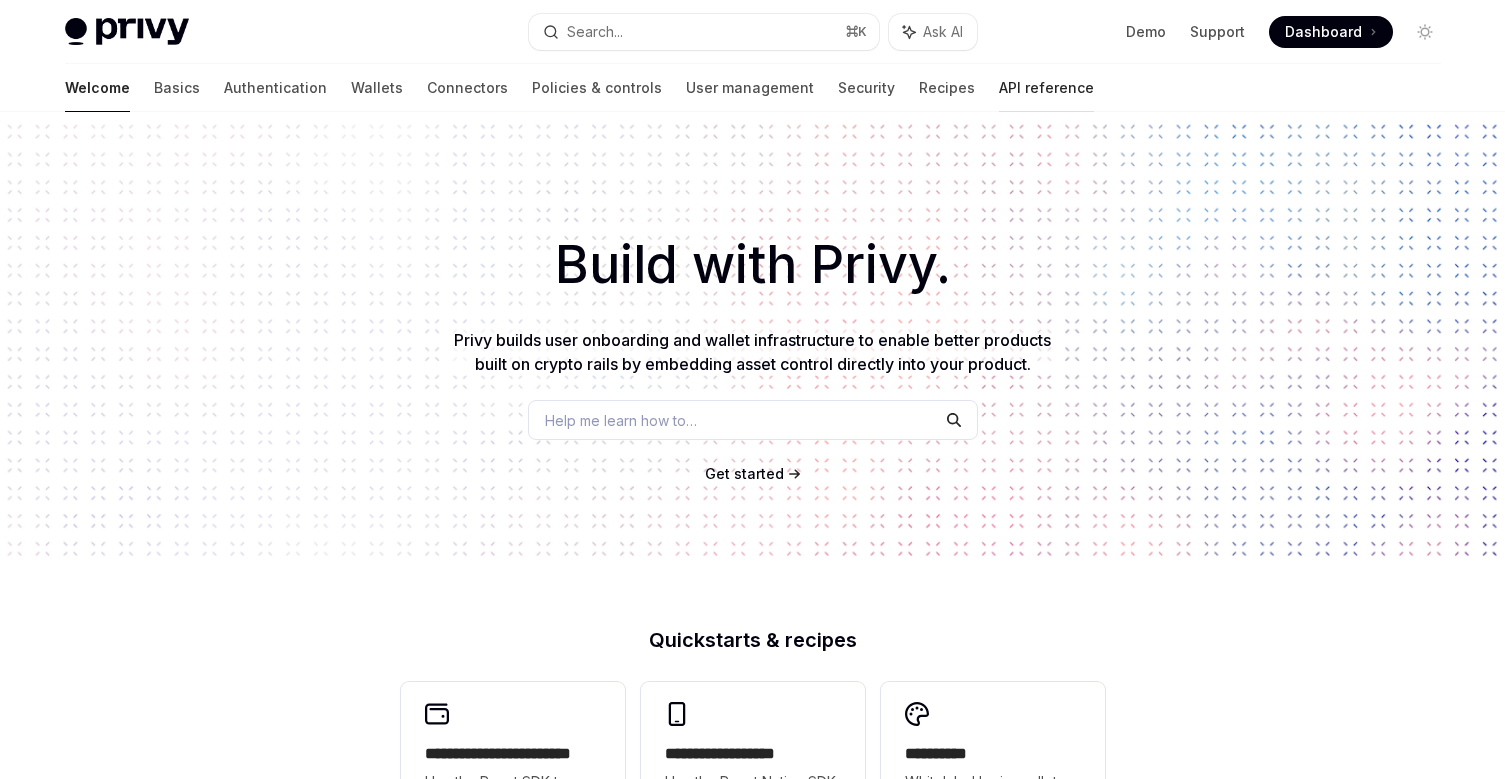 click on "API reference" at bounding box center [1046, 88] 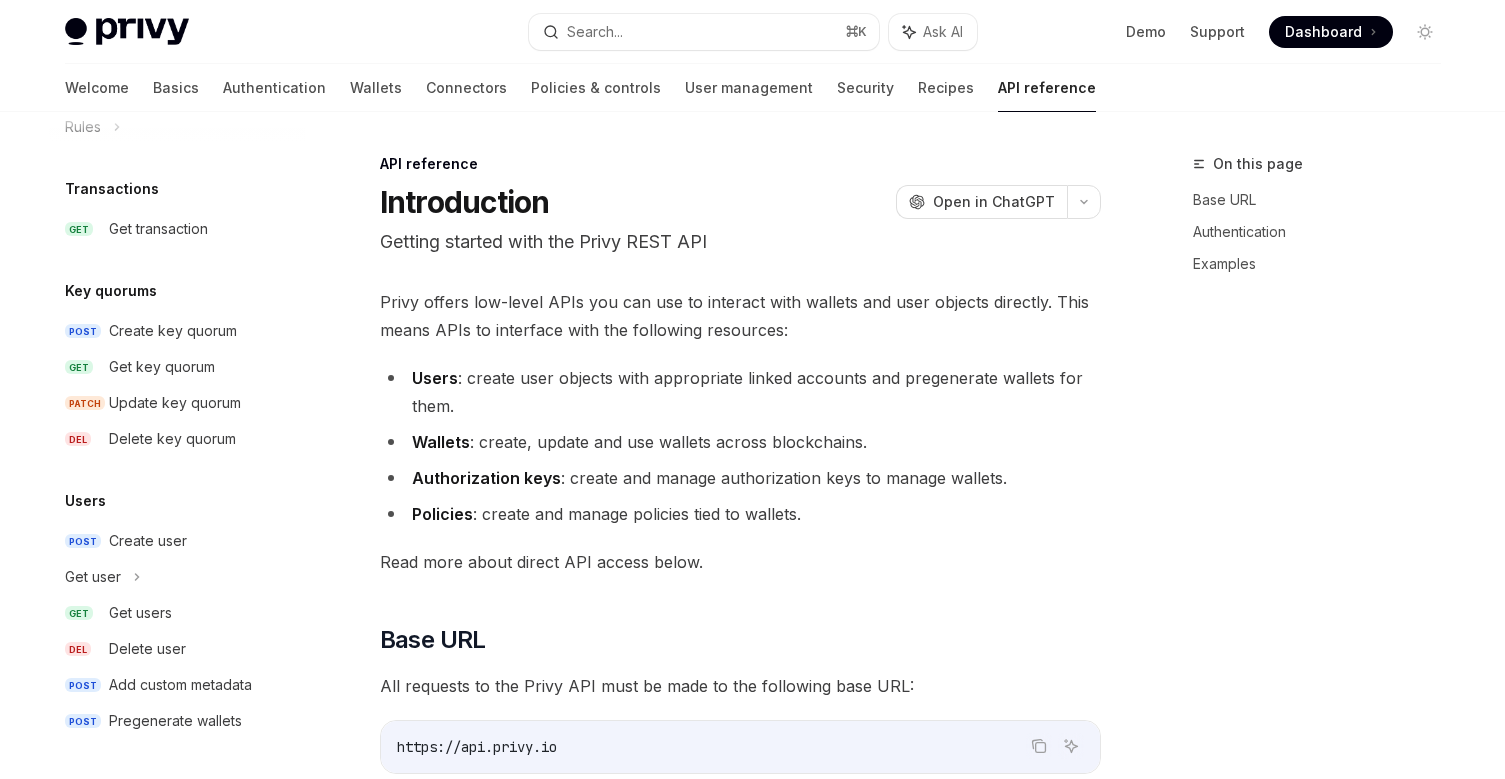 scroll, scrollTop: 0, scrollLeft: 0, axis: both 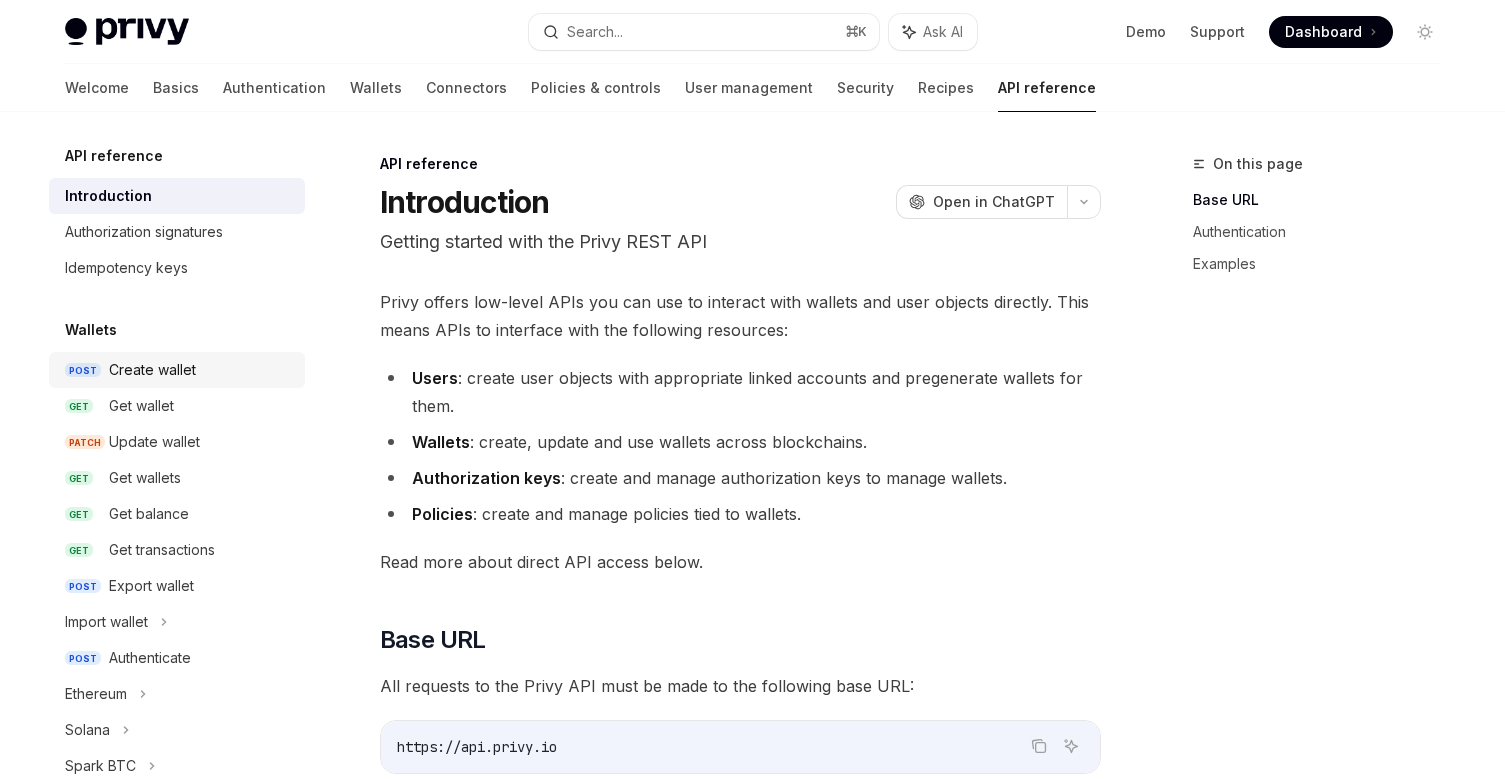 click on "Create wallet" at bounding box center [152, 370] 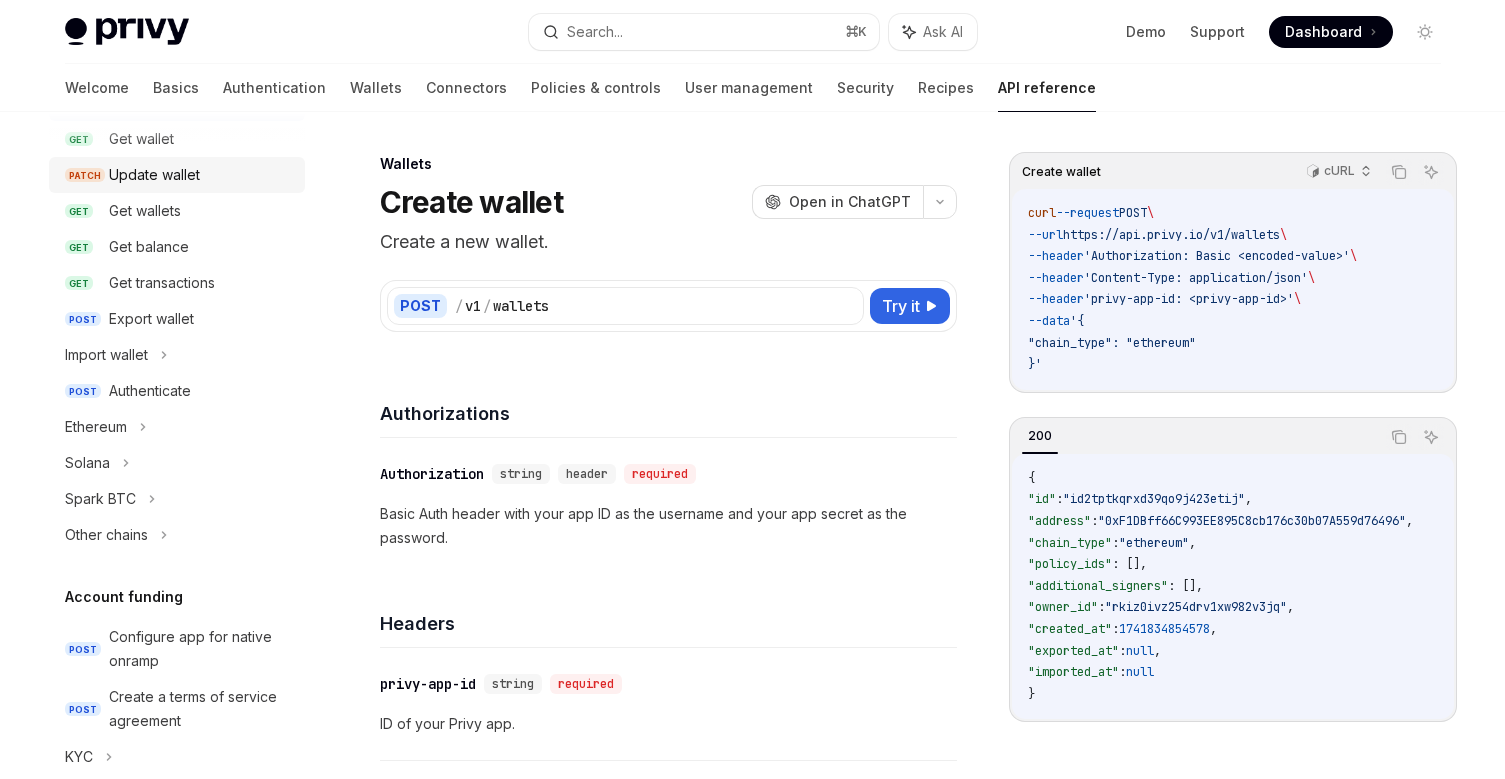 scroll, scrollTop: 308, scrollLeft: 0, axis: vertical 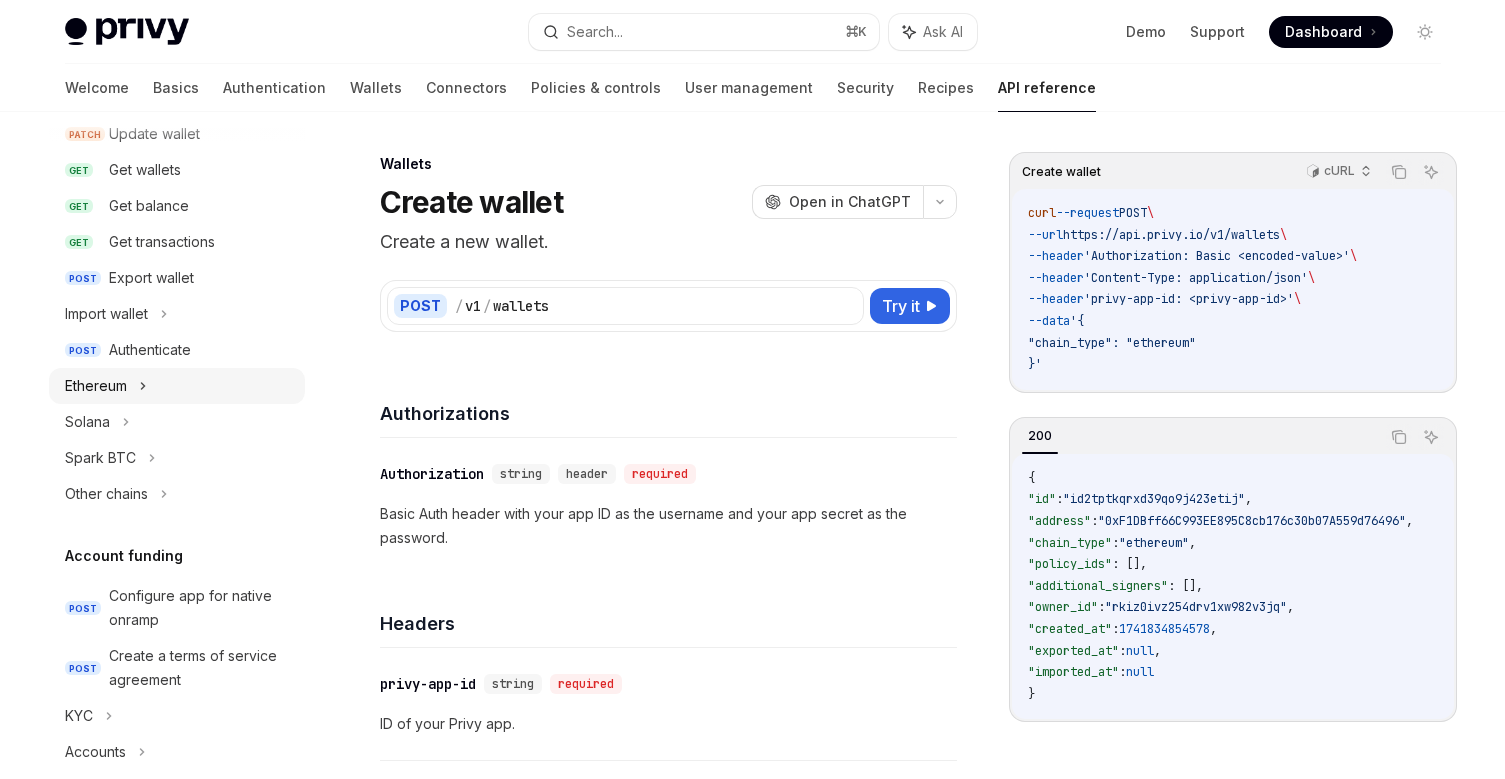 click on "Ethereum" at bounding box center [177, 386] 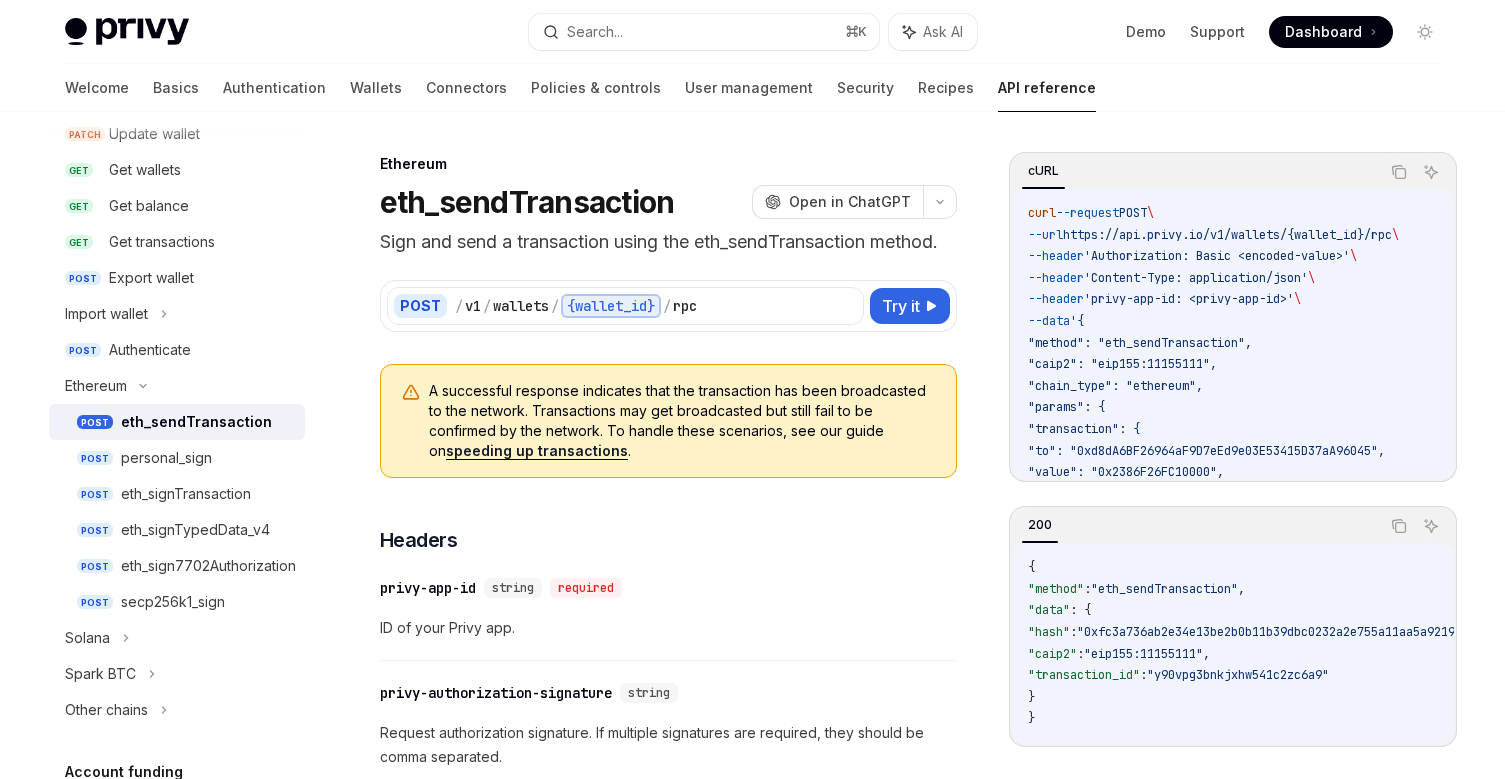 click on "eth_sendTransaction" at bounding box center [196, 422] 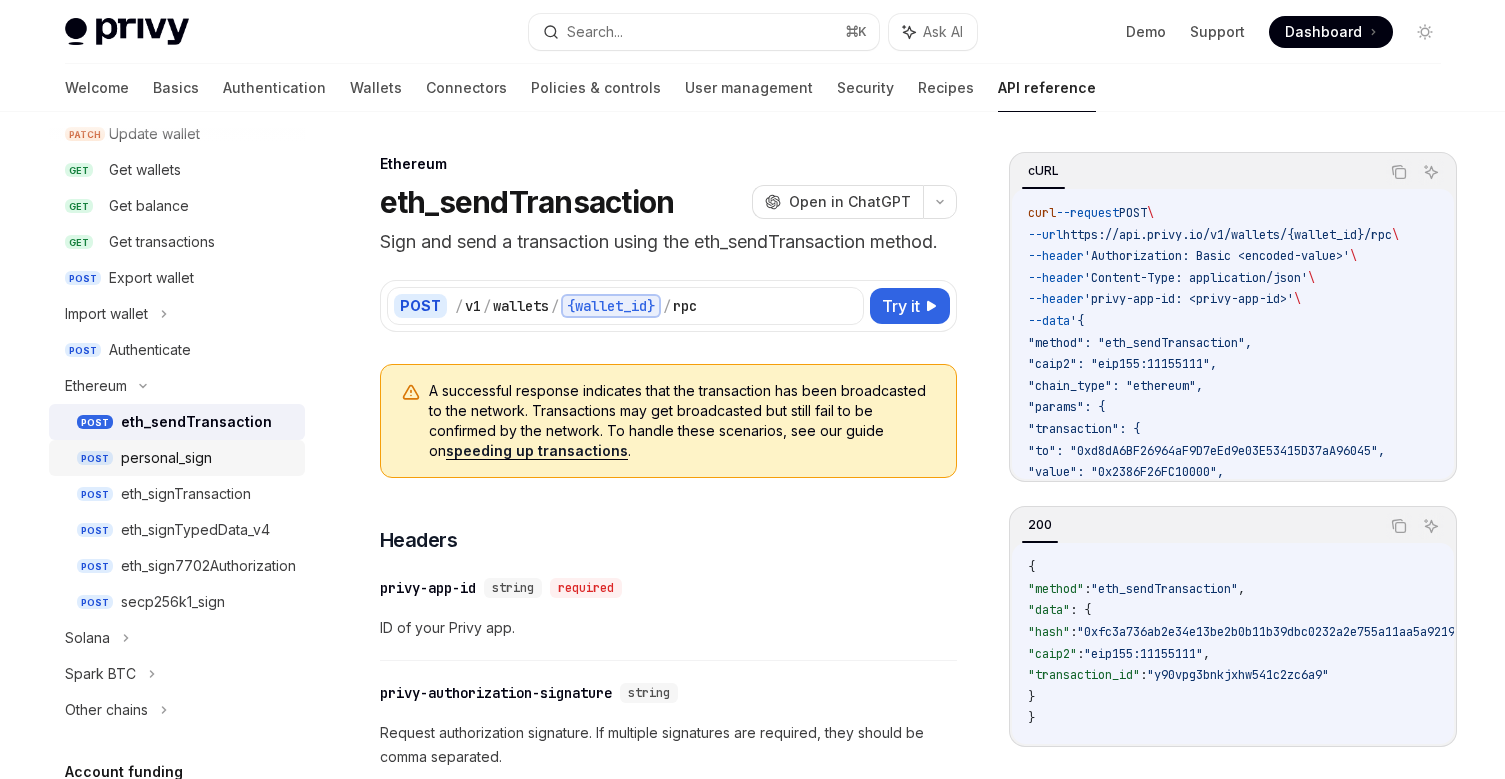 click on "personal_sign" at bounding box center (166, 458) 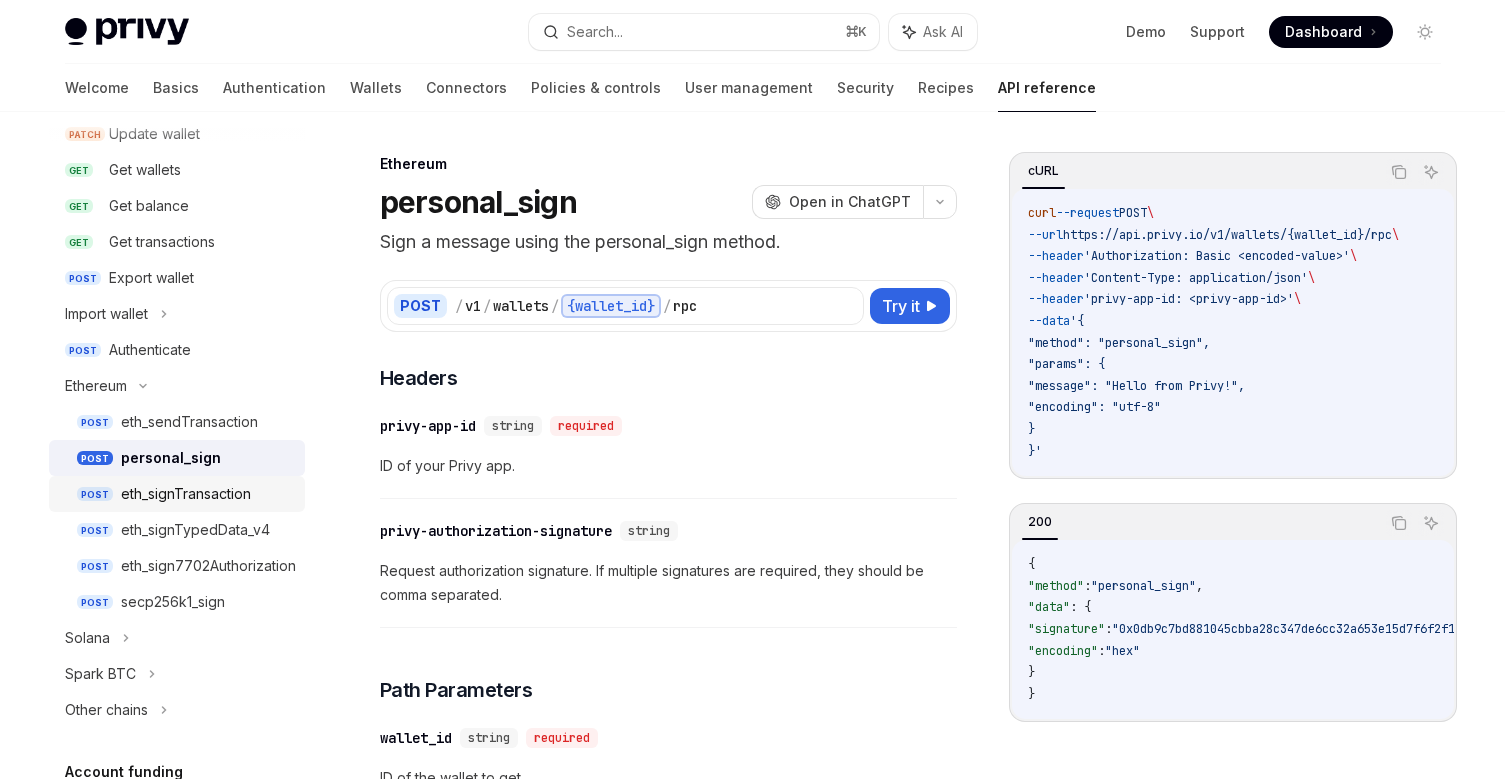 click on "eth_signTransaction" at bounding box center [186, 494] 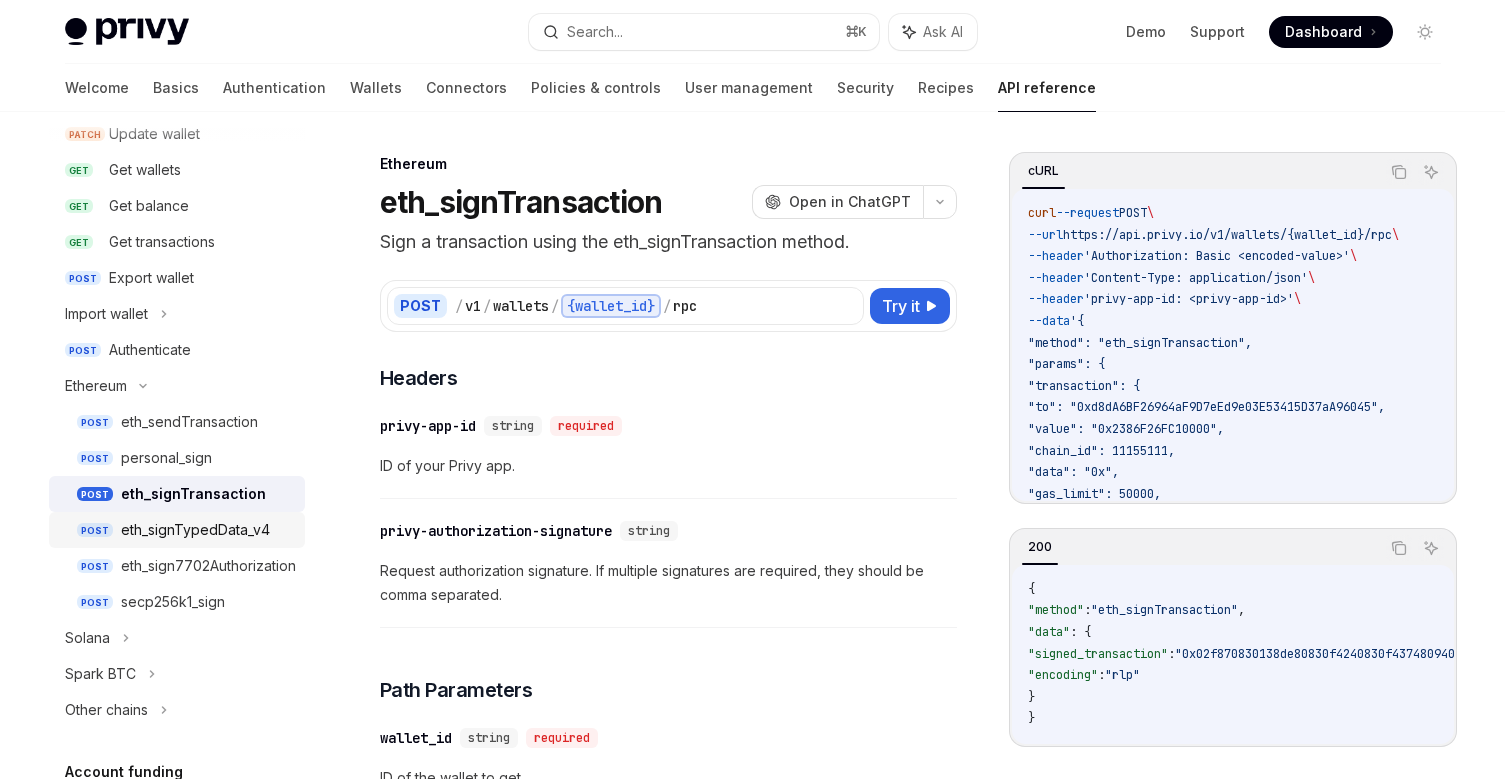 click on "eth_signTypedData_v4" at bounding box center (195, 530) 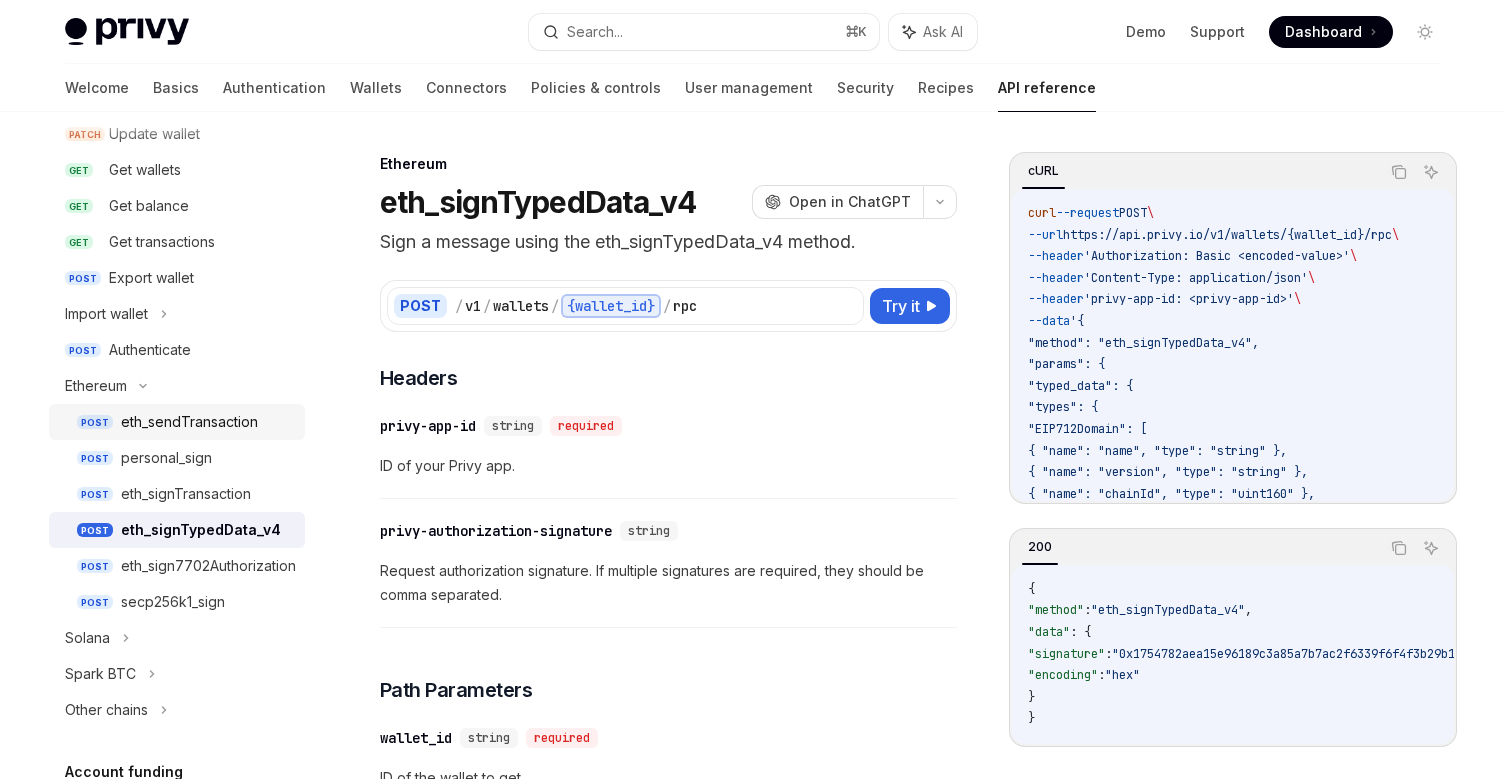 click on "eth_sendTransaction" at bounding box center [189, 422] 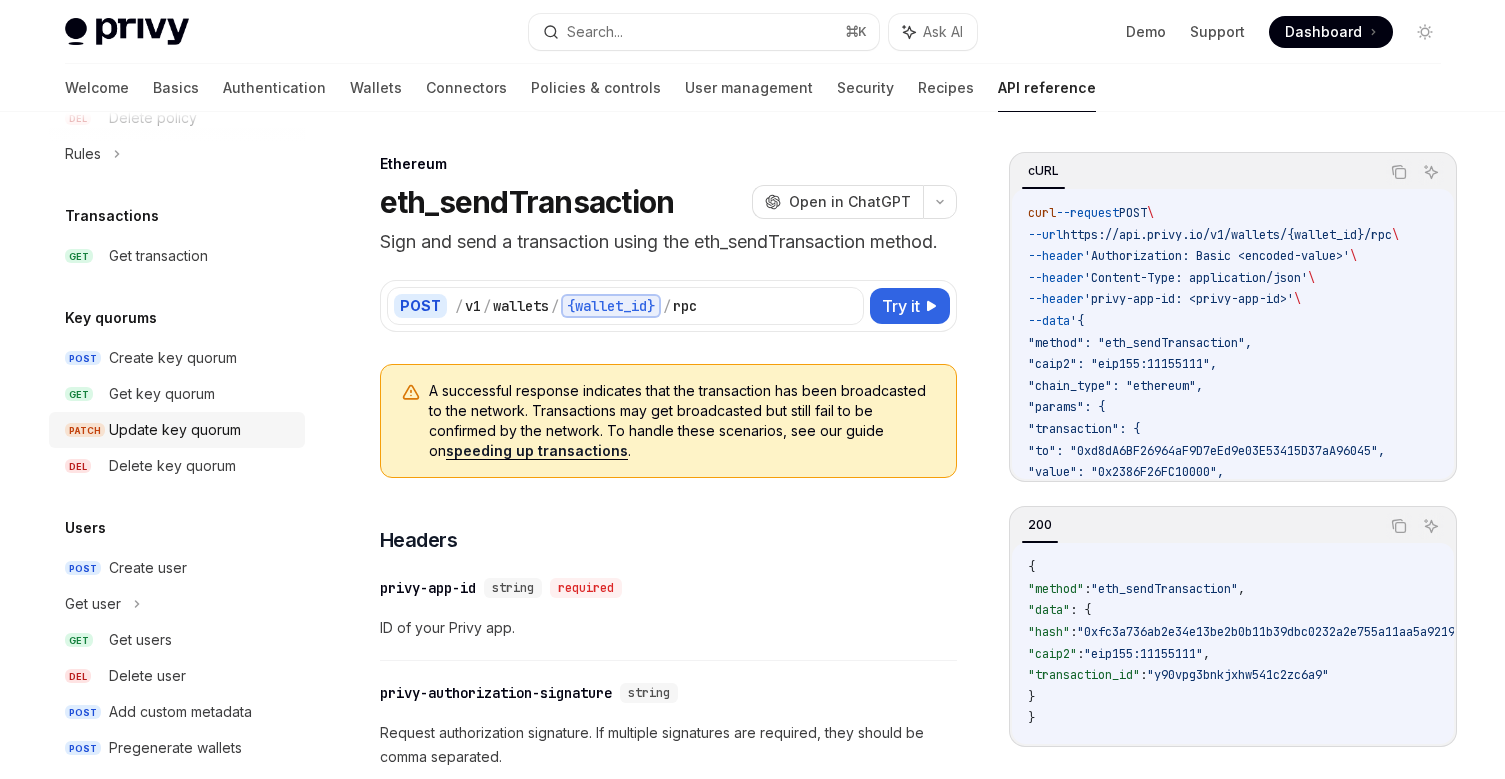 scroll, scrollTop: 1503, scrollLeft: 0, axis: vertical 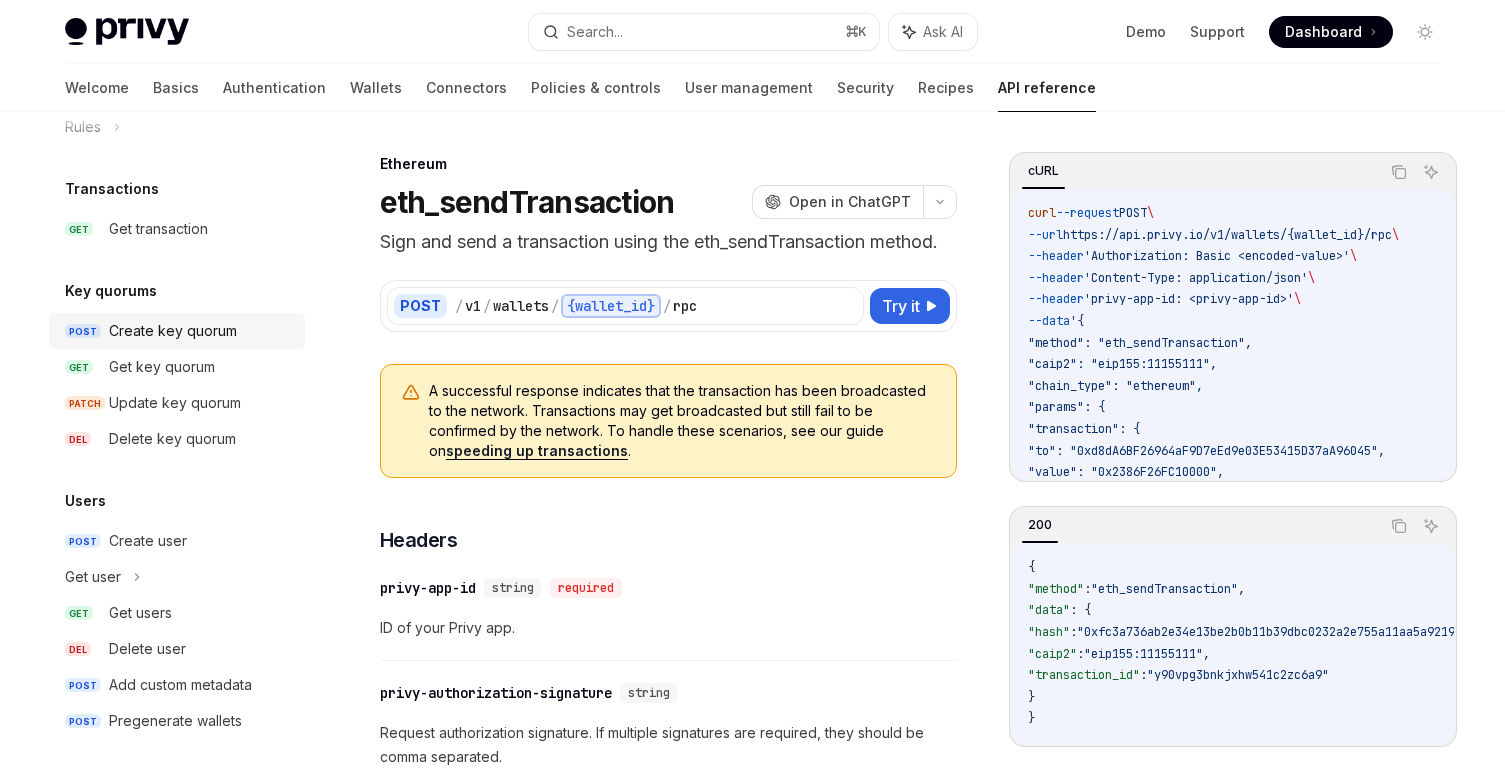 click on "Create key quorum" at bounding box center [173, 331] 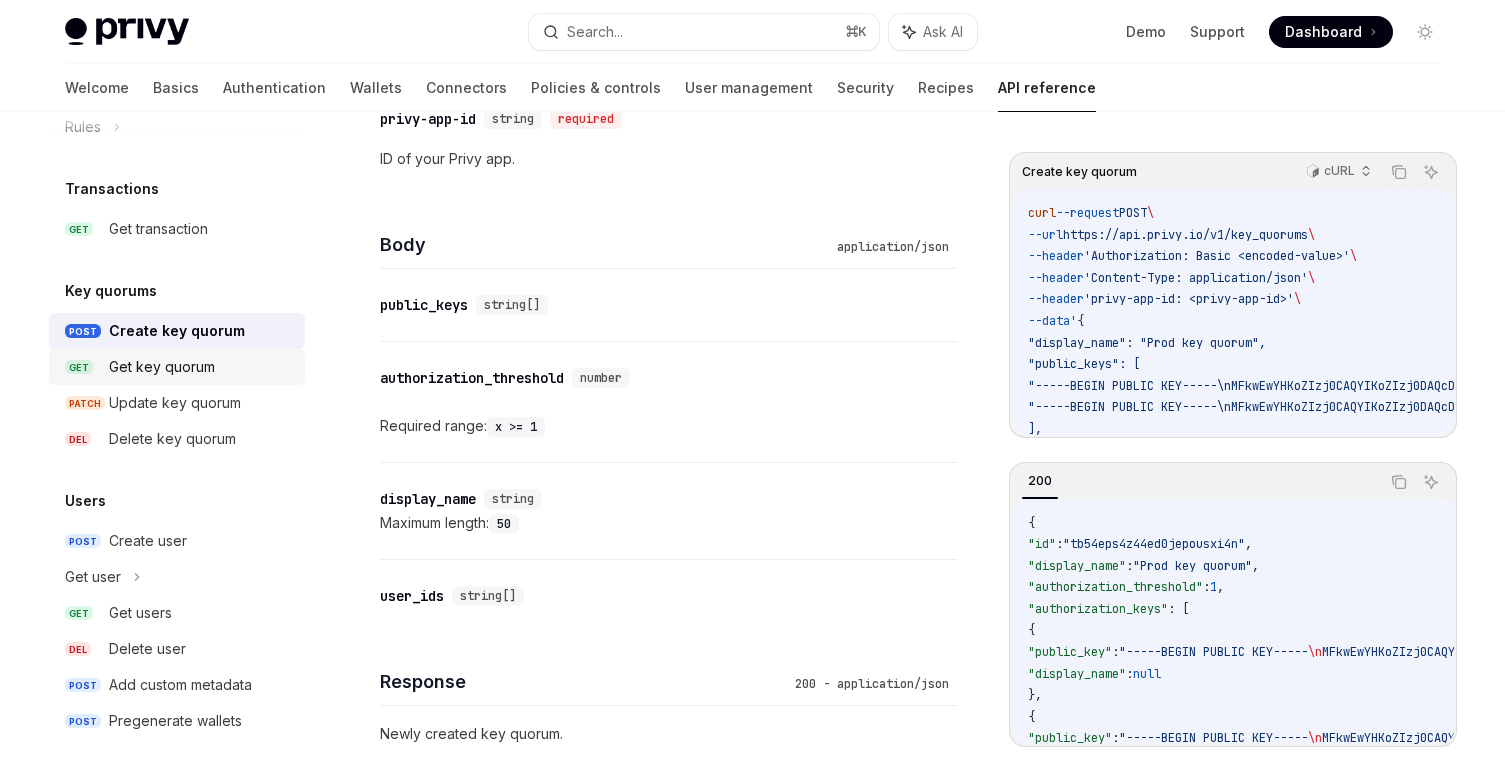 scroll, scrollTop: 656, scrollLeft: 0, axis: vertical 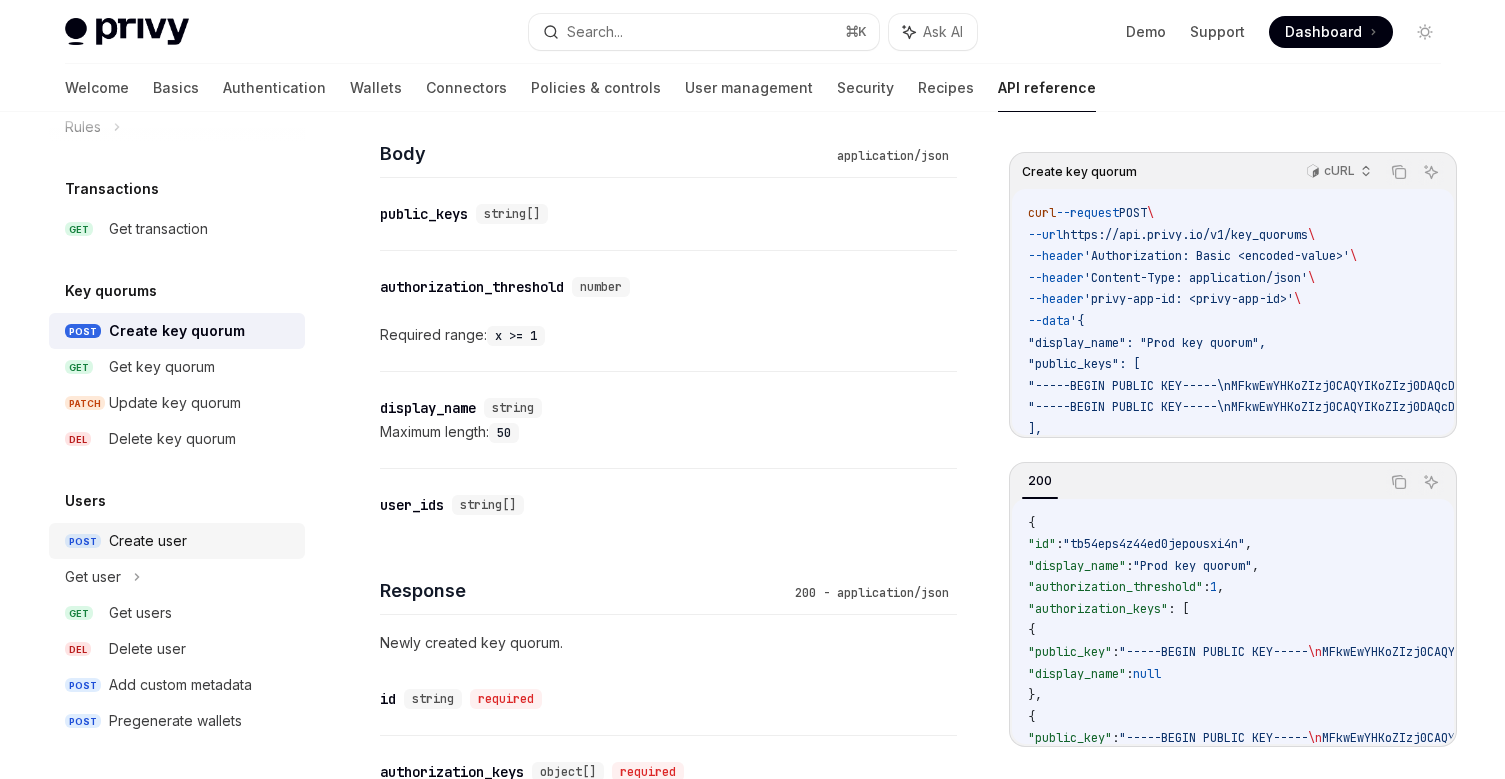 click on "Create user" at bounding box center [148, 541] 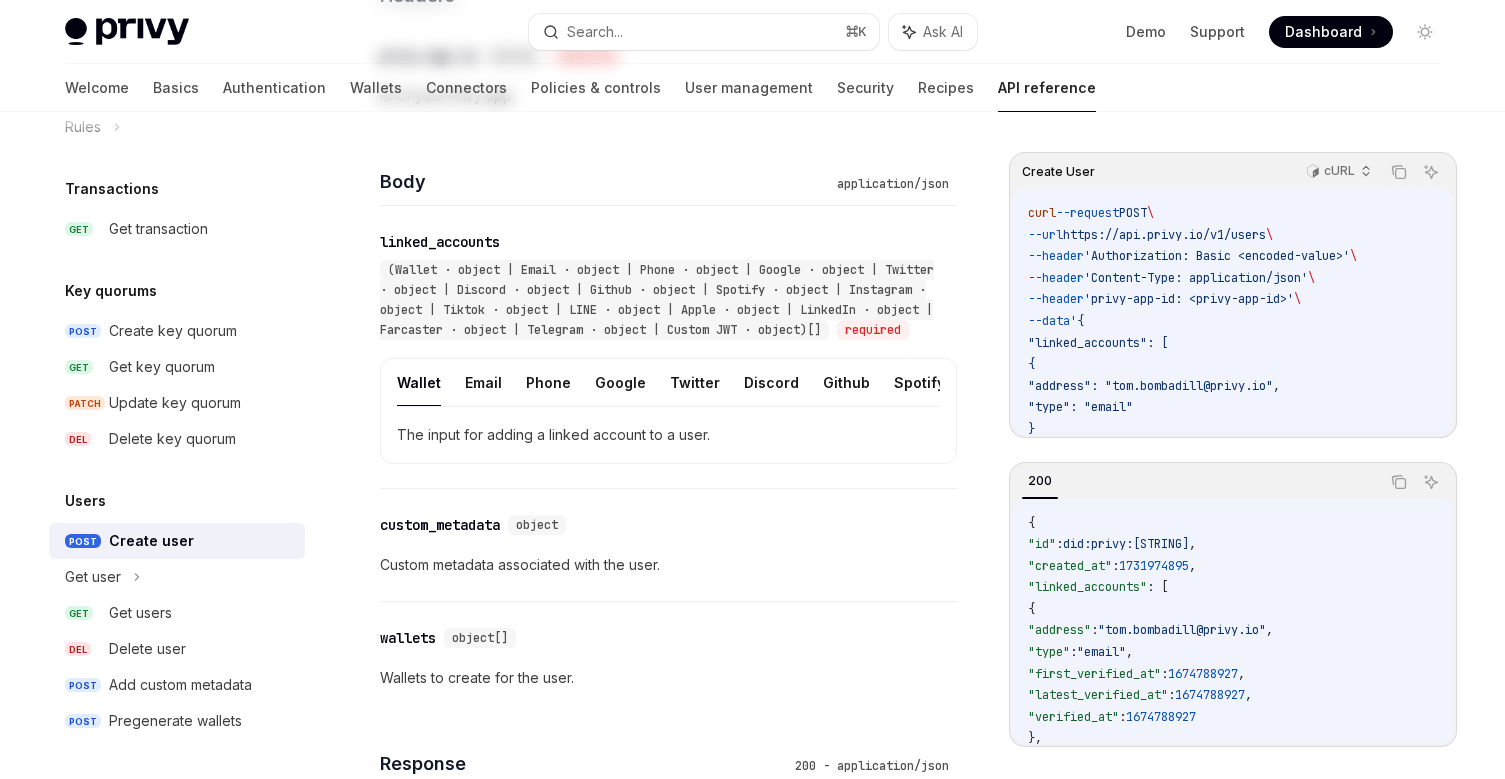 scroll, scrollTop: 0, scrollLeft: 0, axis: both 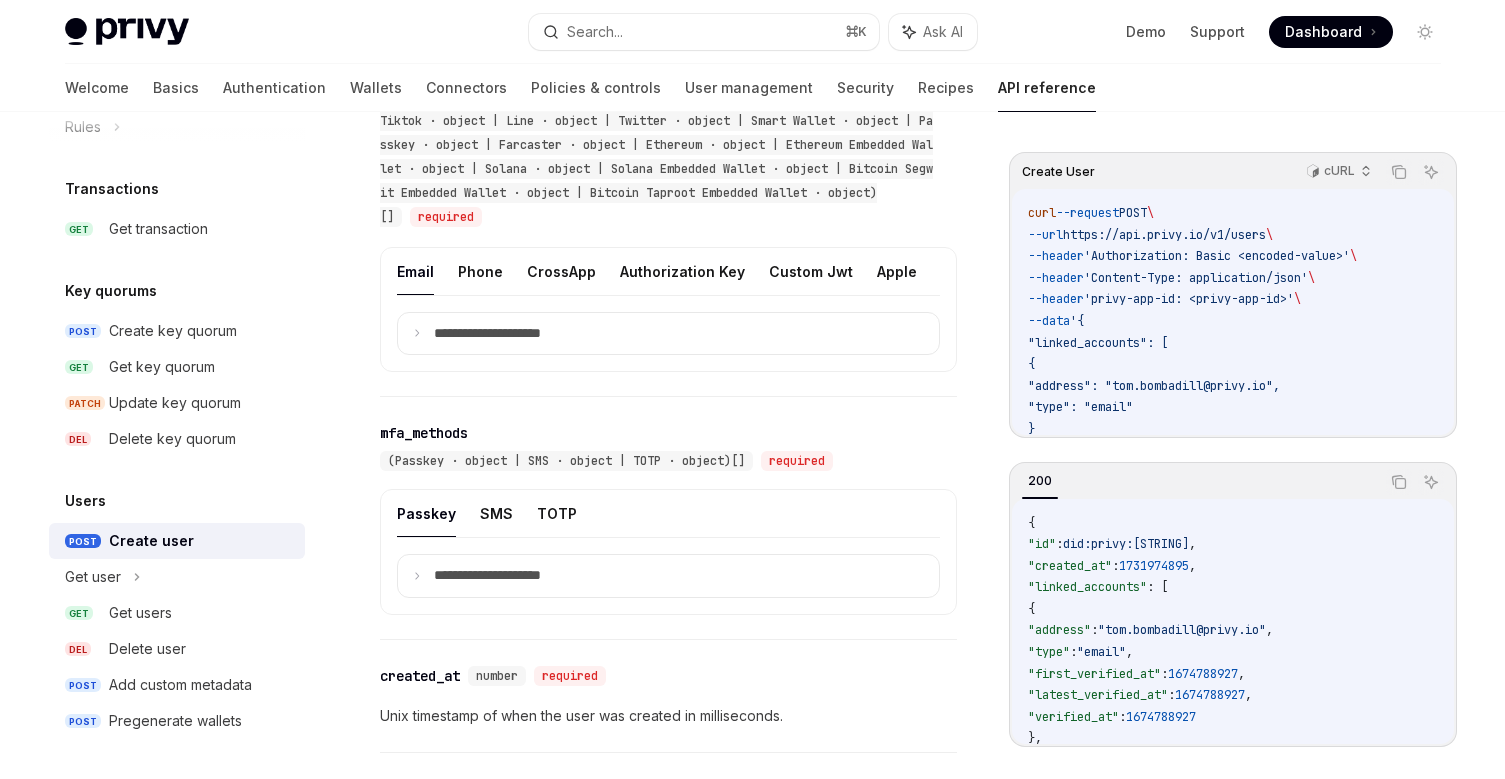 click on "Users Create user OpenAI Open in ChatGPT Create a new user with linked accounts. Optionally pre-generate embedded wallets for the user. OpenAI Open in ChatGPT POST / v1 / users Try it Create User cURL Copy Ask AI curl  --request  POST  \
--url  https://api.privy.io/v1/users  \
--header  'Authorization: Basic [BASE64]'  \
--header  'Content-Type: application/json'  \
--header  'privy-app-id: [APP_ID]'  \
--data  '{
"linked_accounts": [
{
"address": "[EMAIL]",
"type": "email"
}
]
}' 200 Copy Ask AI {
"id" :  "did:privy:[STRING]" ,
"created_at" :  [TIMESTAMP] ,
"linked_accounts" : [
{
"address" :  "[EMAIL]" ,
"type" :  "email" ,
"first_verified_at" :  [TIMESTAMP] ,
"latest_verified_at" :  [TIMESTAMP] ,
"verified_at" :  [TIMESTAMP]
},
{
"type" :  "farcaster" ,
"fid" :  [NUMBER] ,
"owner_address" :  ,
:  ,
:" at bounding box center [481, -77] 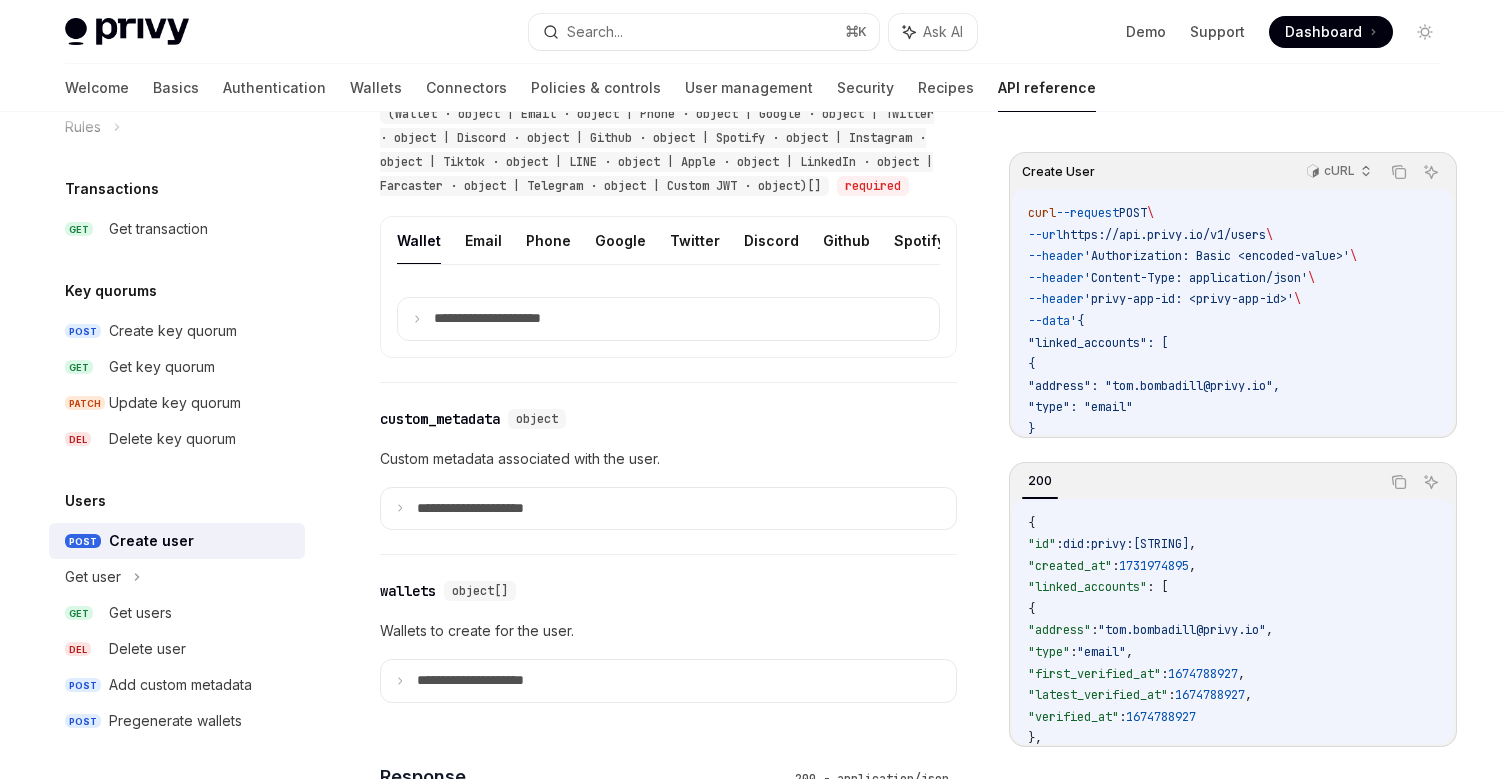 scroll, scrollTop: 1031, scrollLeft: 0, axis: vertical 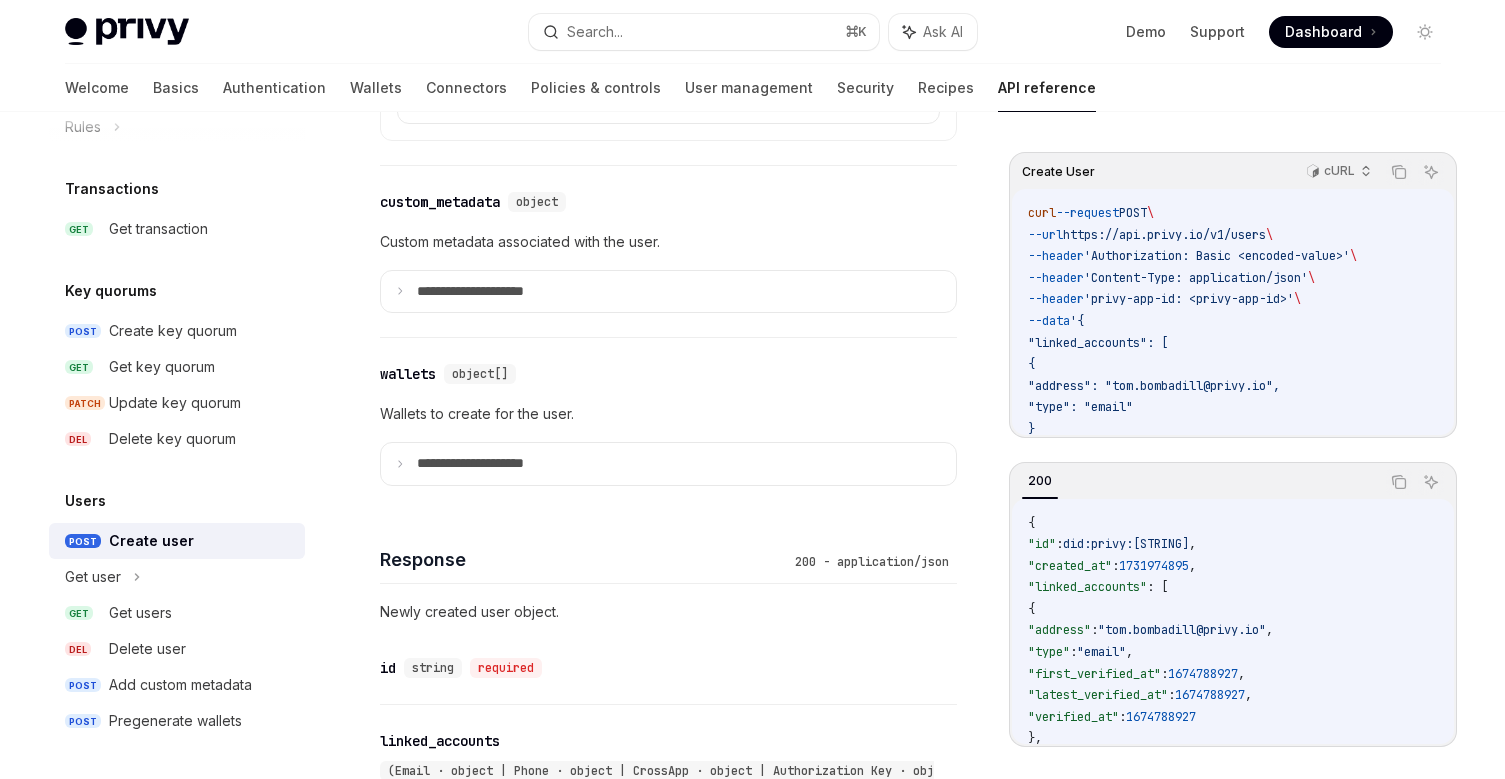 click on "Users Create user OpenAI Open in ChatGPT Create a new user with linked accounts. Optionally pre-generate embedded wallets for the user. OpenAI Open in ChatGPT POST / v1 / users Try it Create User cURL Copy Ask AI curl  --request  POST  \
--url  https://api.privy.io/v1/users  \
--header  'Authorization: Basic [BASE64]'  \
--header  'Content-Type: application/json'  \
--header  'privy-app-id: [APP_ID]'  \
--data  '{
"linked_accounts": [
{
"address": "[EMAIL]",
"type": "email"
}
]
}' 200 Copy Ask AI {
"id" :  "did:privy:[STRING]" ,
"created_at" :  [TIMESTAMP] ,
"linked_accounts" : [
{
"address" :  "[EMAIL]" ,
"type" :  "email" ,
"first_verified_at" :  [TIMESTAMP] ,
"latest_verified_at" :  [TIMESTAMP] ,
"verified_at" :  [TIMESTAMP]
},
{
"type" :  "farcaster" ,
"fid" :  [NUMBER] ,
"owner_address" :  ,
:  ,
:" at bounding box center (481, 645) 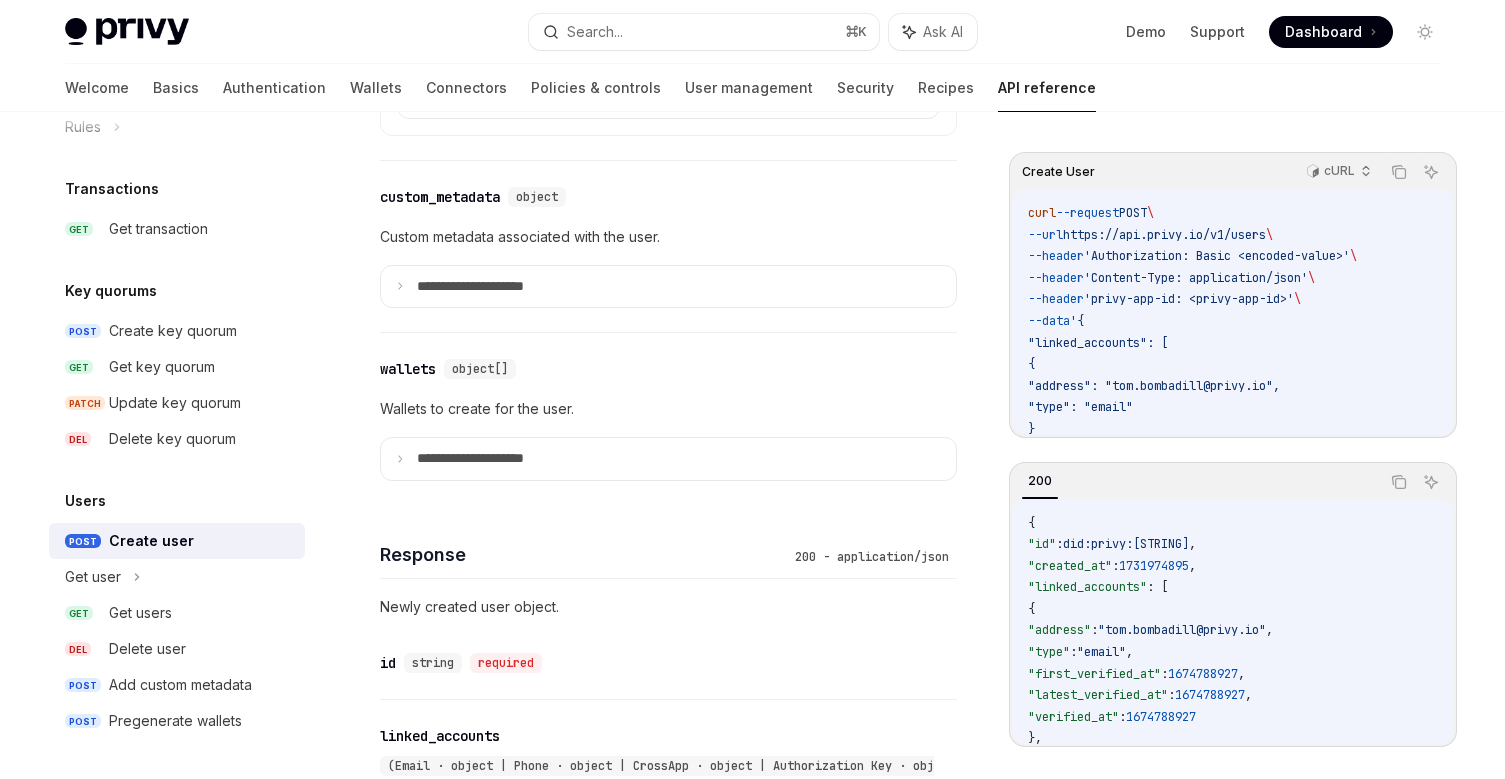click on "API reference Introduction Authorization signatures Idempotency keys Wallets POST Create wallet GET Get wallet PATCH Update wallet GET Get wallets GET Get balance GET Get transactions POST Export wallet Import wallet POST Authenticate Ethereum POST eth_sendTransaction POST personal_sign POST eth_signTransaction POST eth_signTypedData_v4 POST eth_sign7702Authorization POST secp256k1_sign Solana Spark BTC Other chains Account funding POST Configure app for native onramp POST Create a terms of service agreement KYC Accounts POST Initiate onramp POST Initiate offramp POST Get transactions Policies POST Create policy GET Get policy PATCH Update policy DEL Delete policy Rules Transactions GET Get transaction Key quorums POST Create key quorum GET Get key quorum PATCH Update key quorum DEL Delete key quorum Users POST Create user Get user GET Get users DEL Delete user POST Add custom metadata POST Pregenerate wallets" at bounding box center [177, -310] 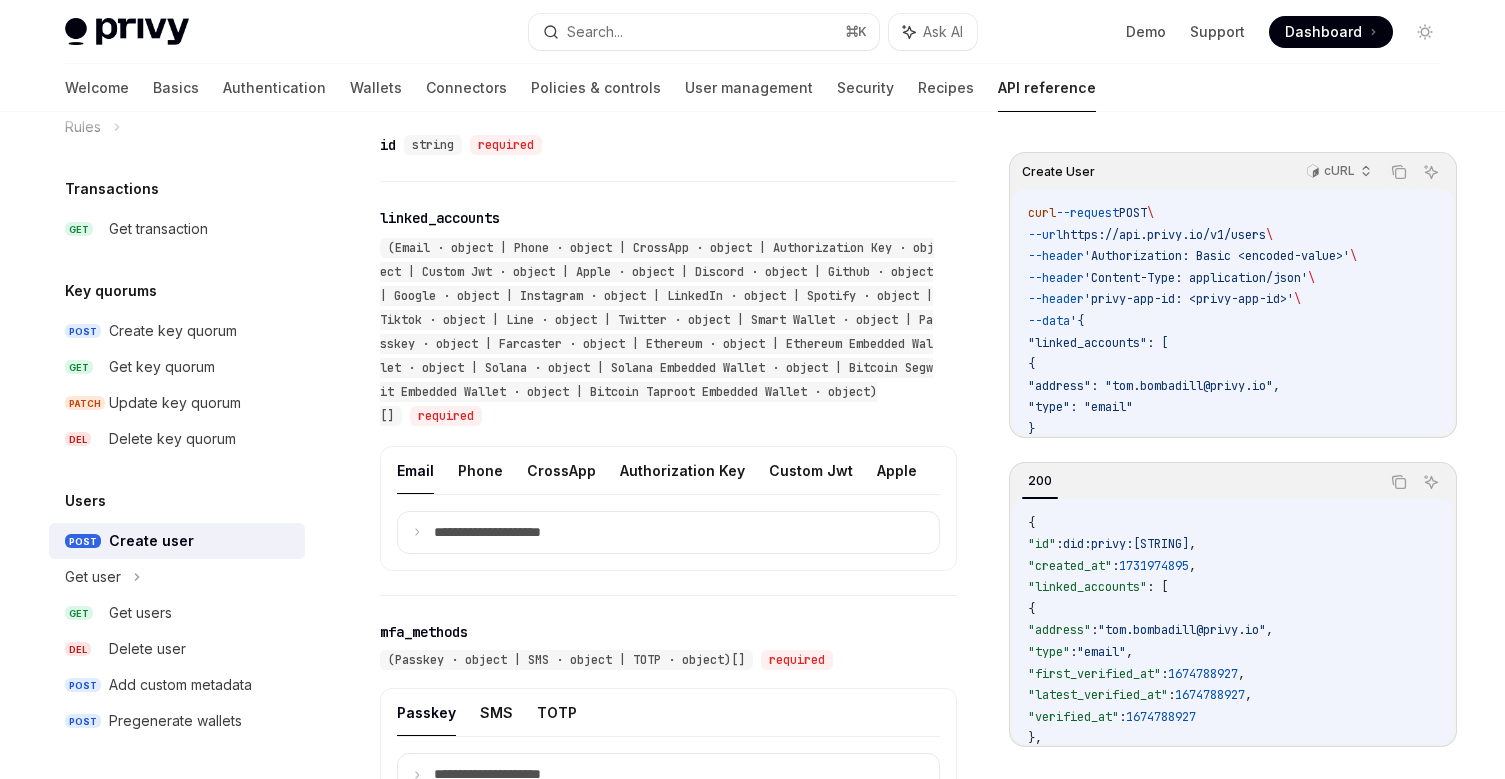 scroll, scrollTop: 1709, scrollLeft: 0, axis: vertical 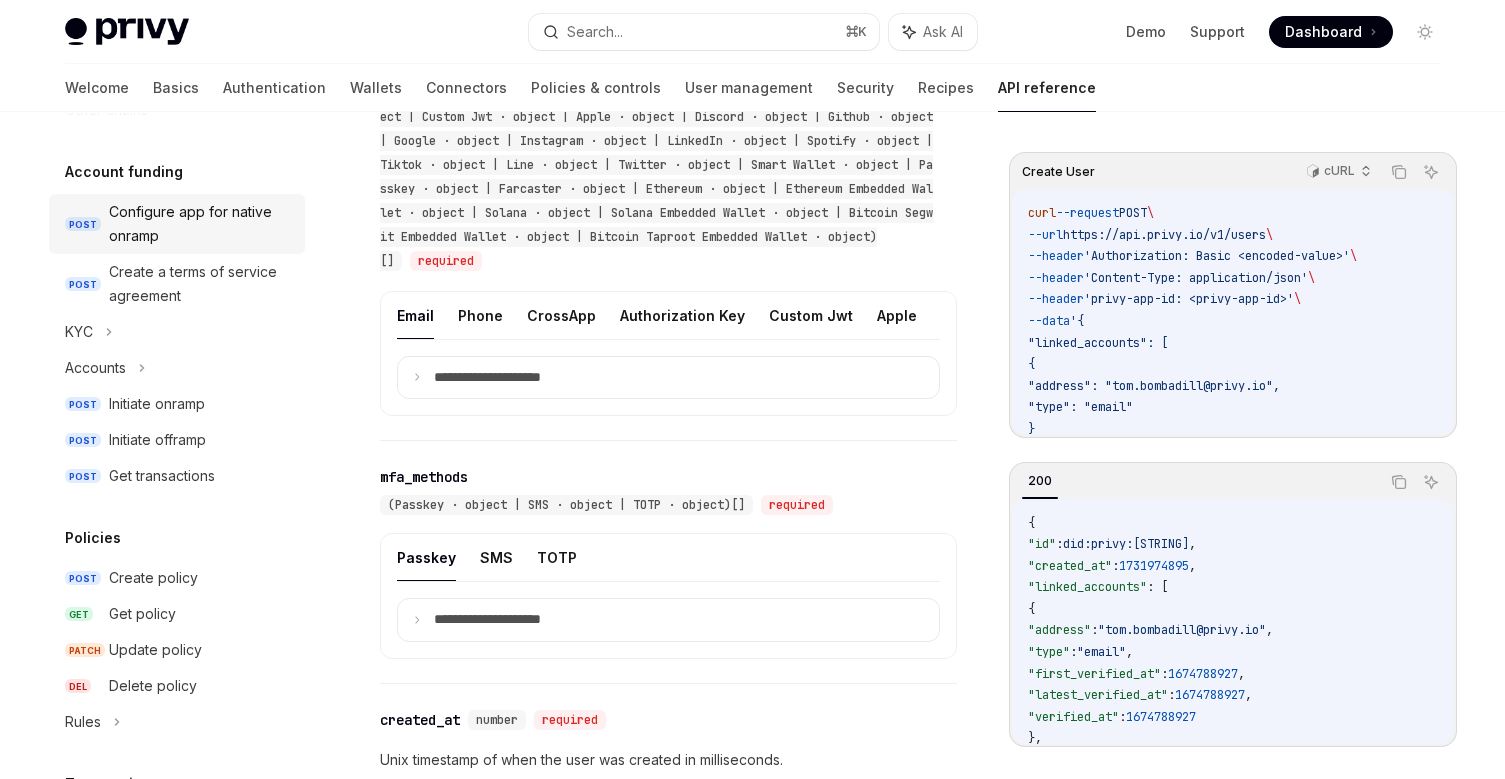 click on "Configure app for native onramp" at bounding box center (201, 224) 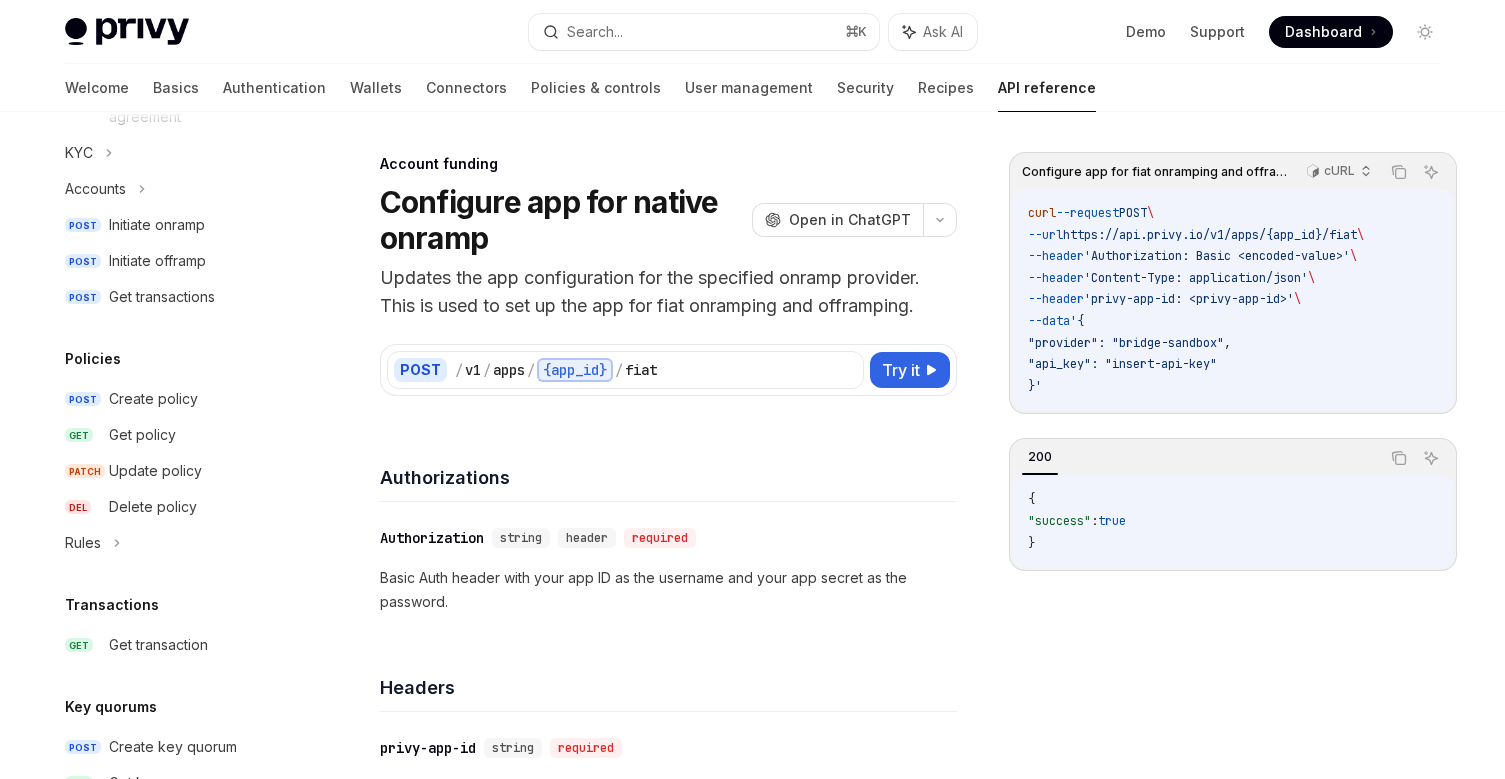scroll, scrollTop: 1085, scrollLeft: 0, axis: vertical 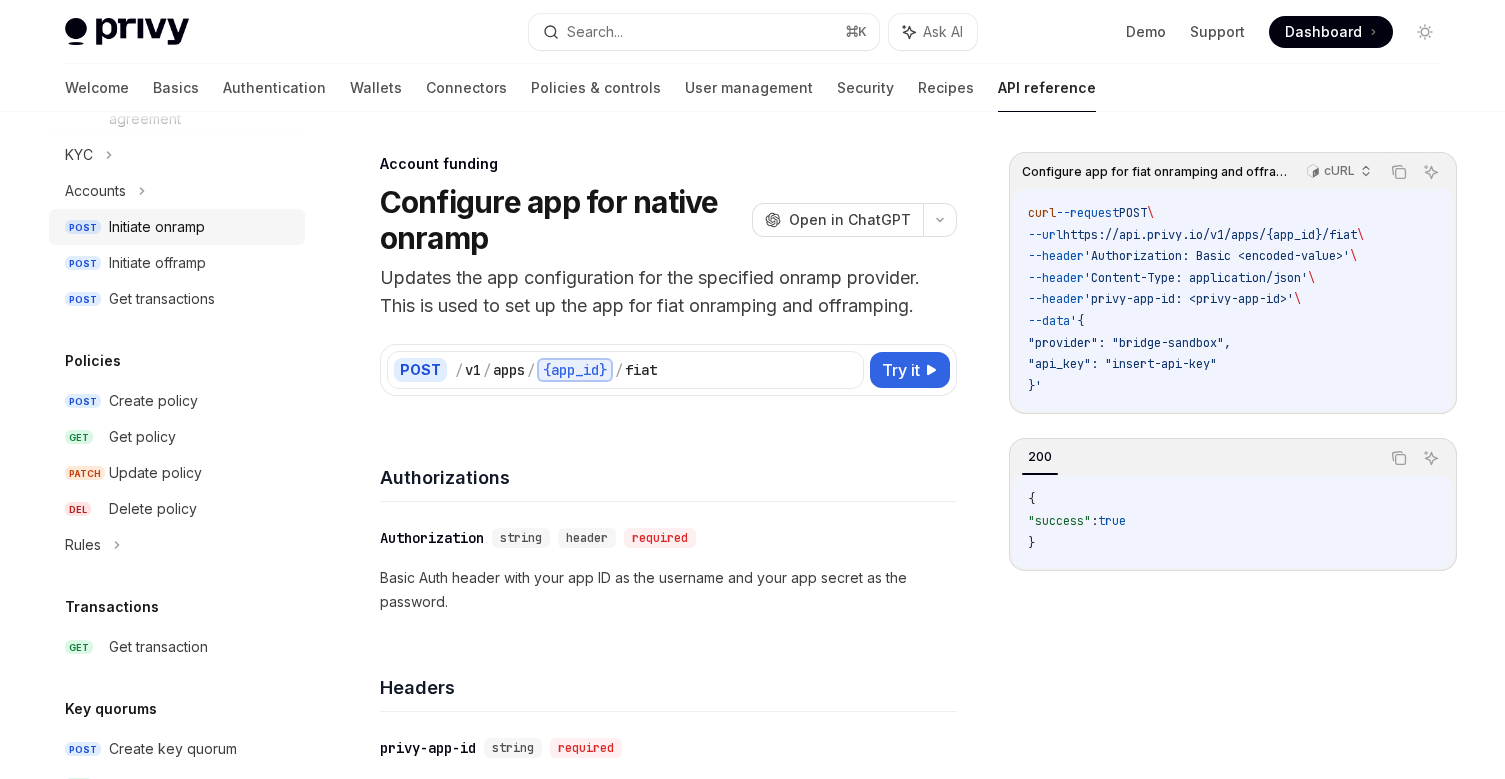 click on "Initiate onramp" at bounding box center (157, 227) 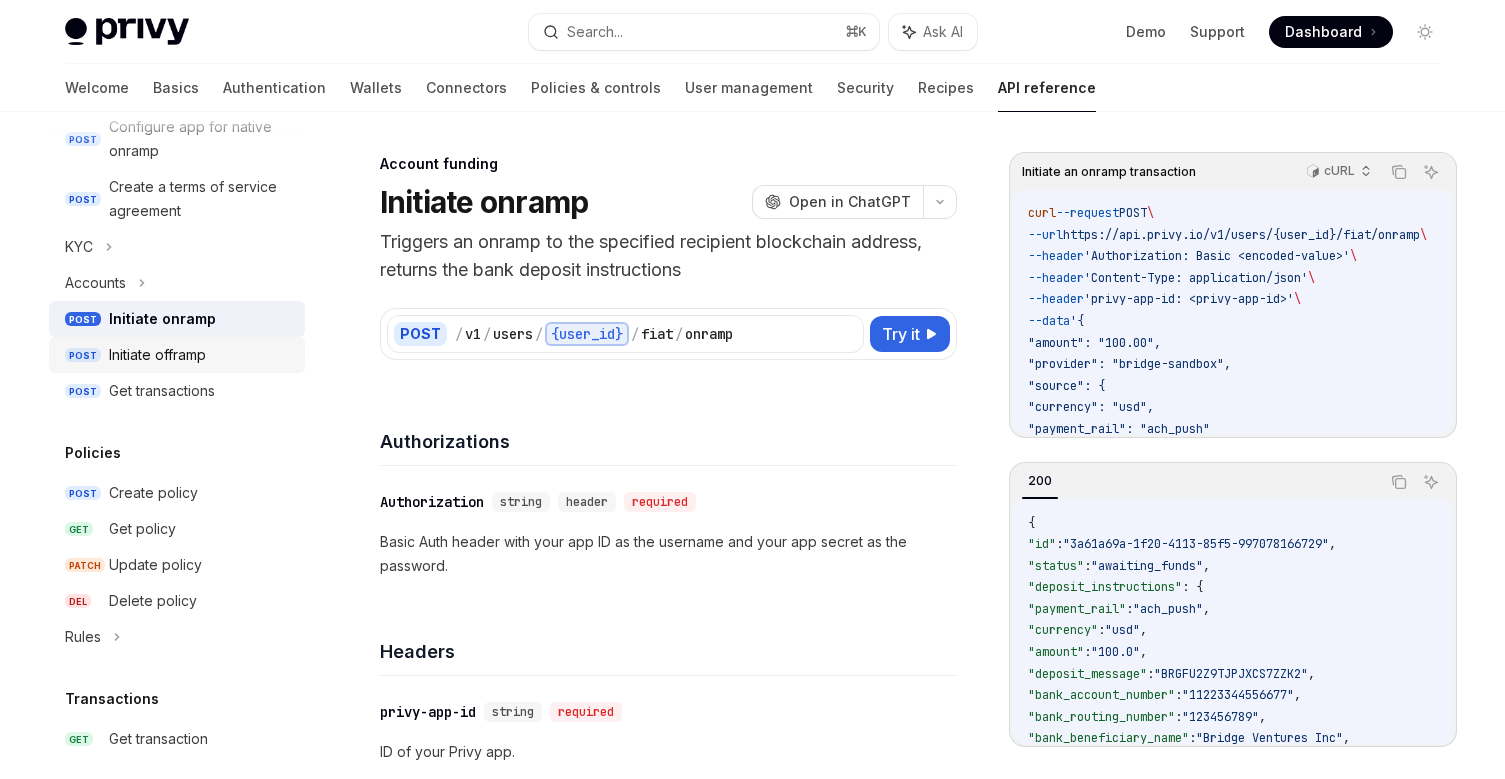 scroll, scrollTop: 967, scrollLeft: 0, axis: vertical 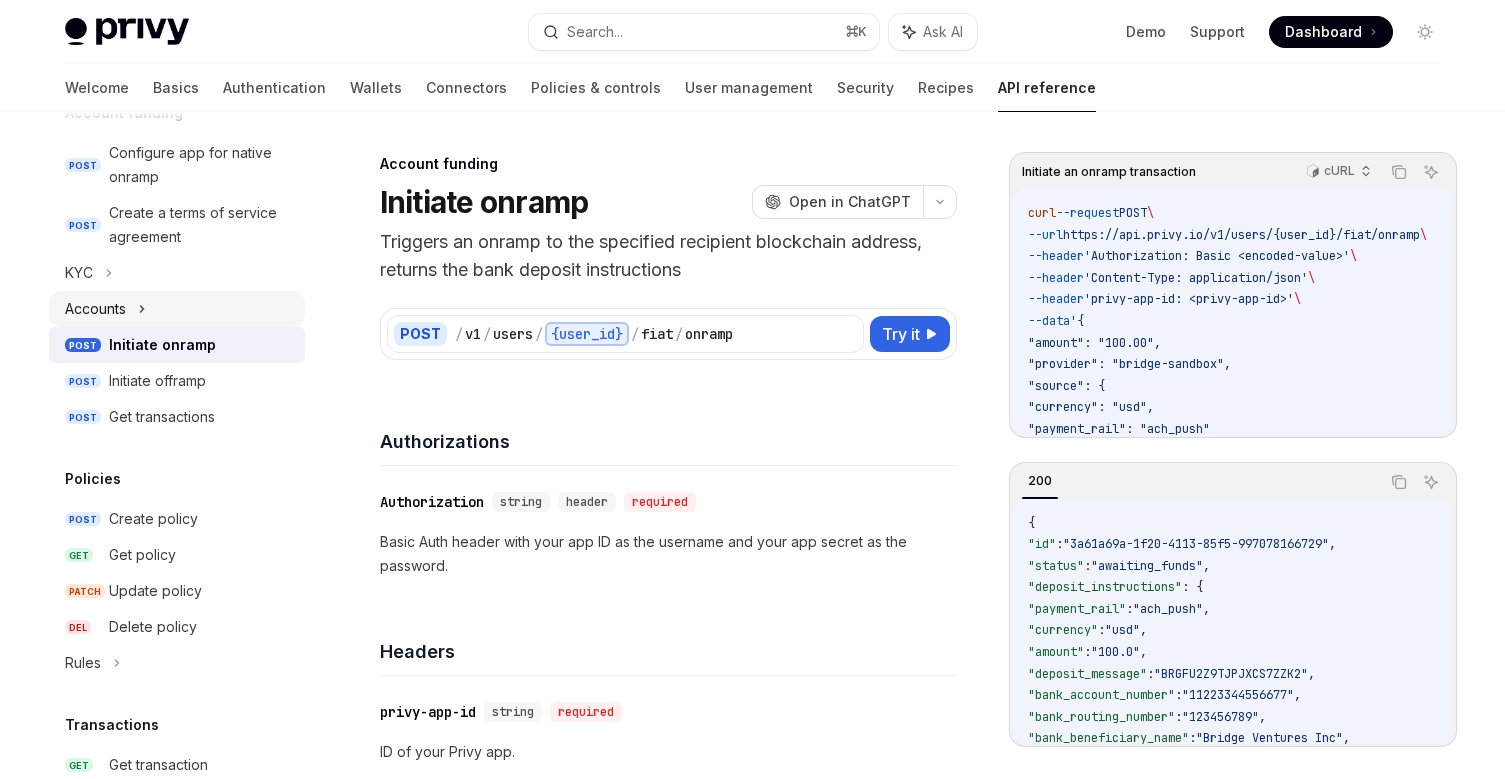 click 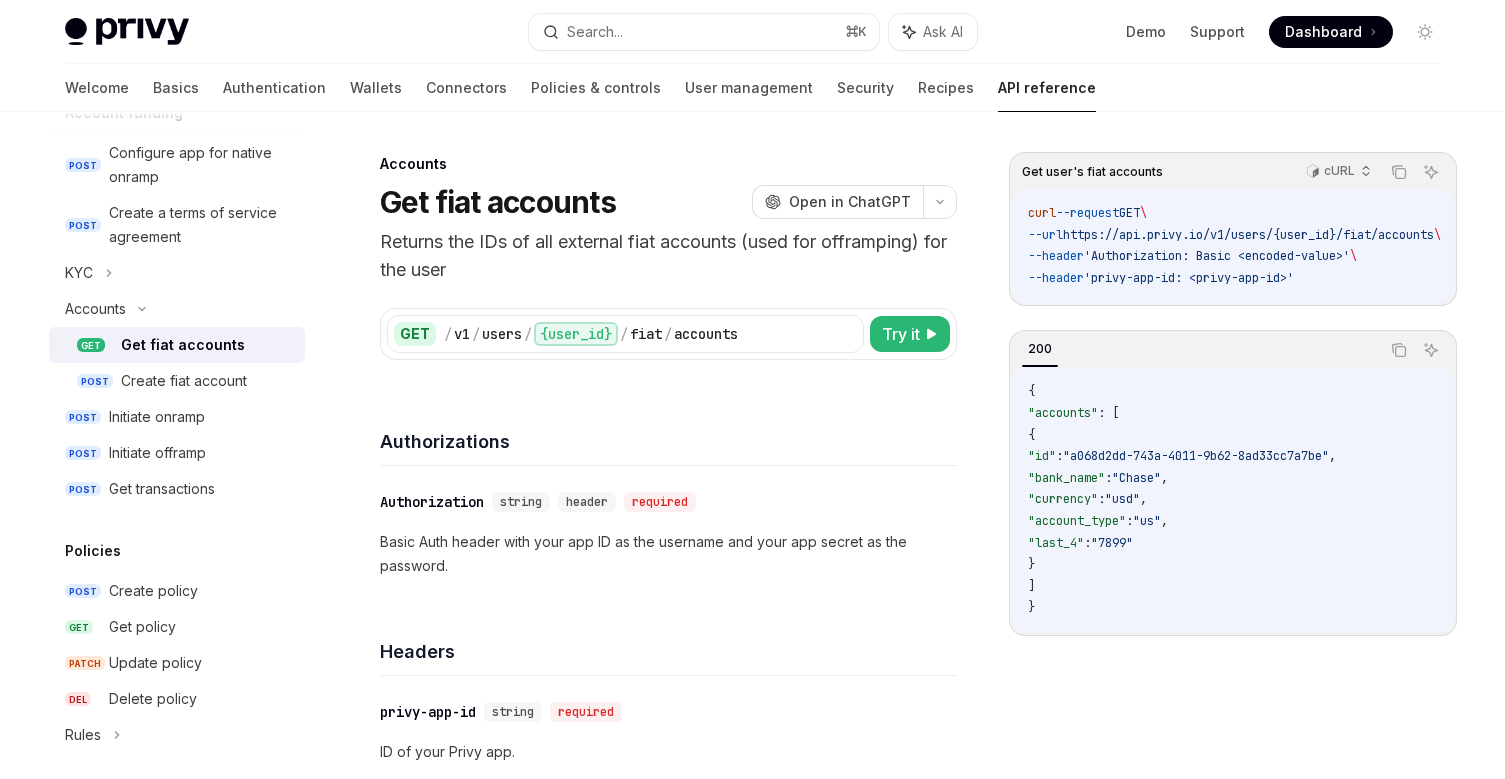 click on "Get fiat accounts" at bounding box center (183, 345) 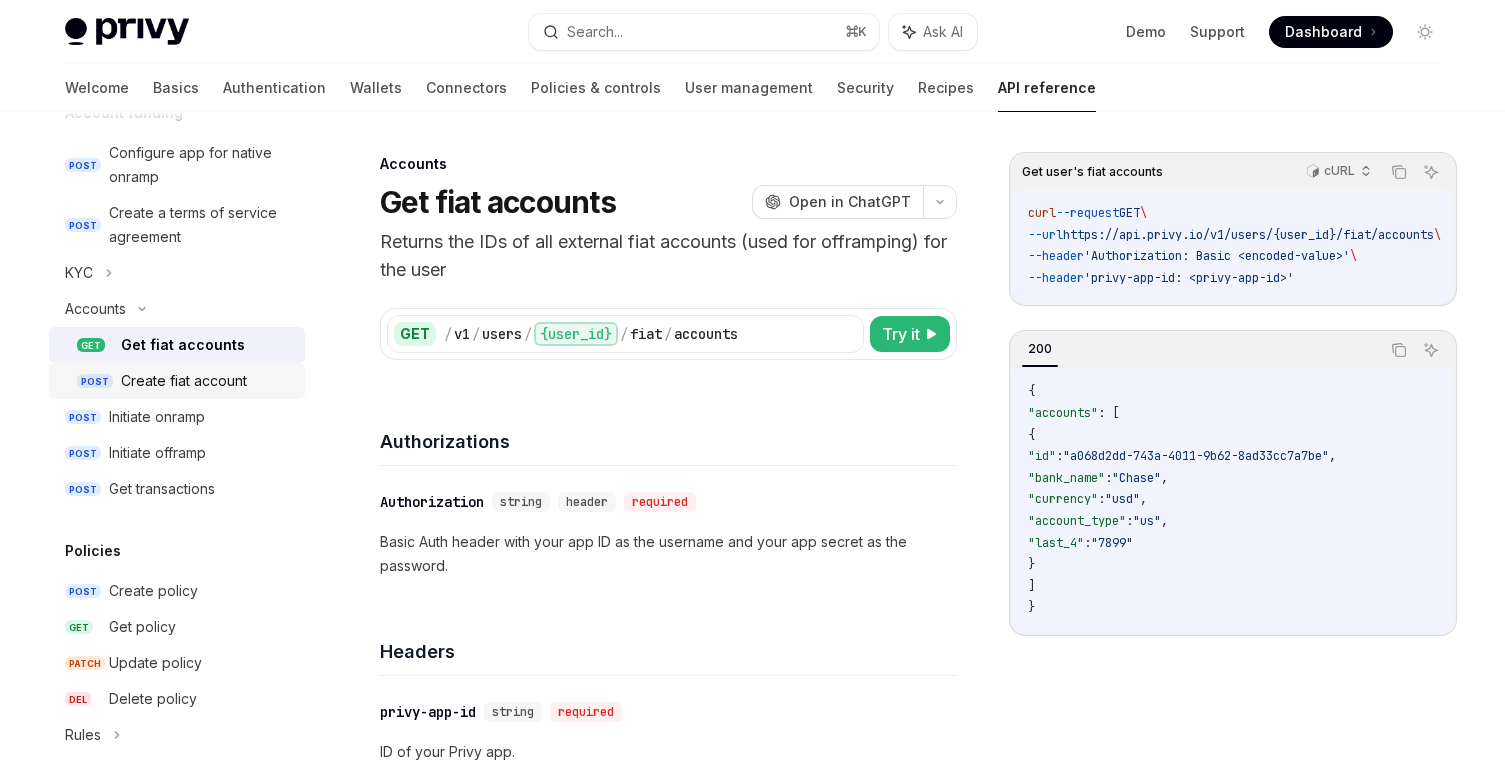 click on "Create fiat account" at bounding box center (184, 381) 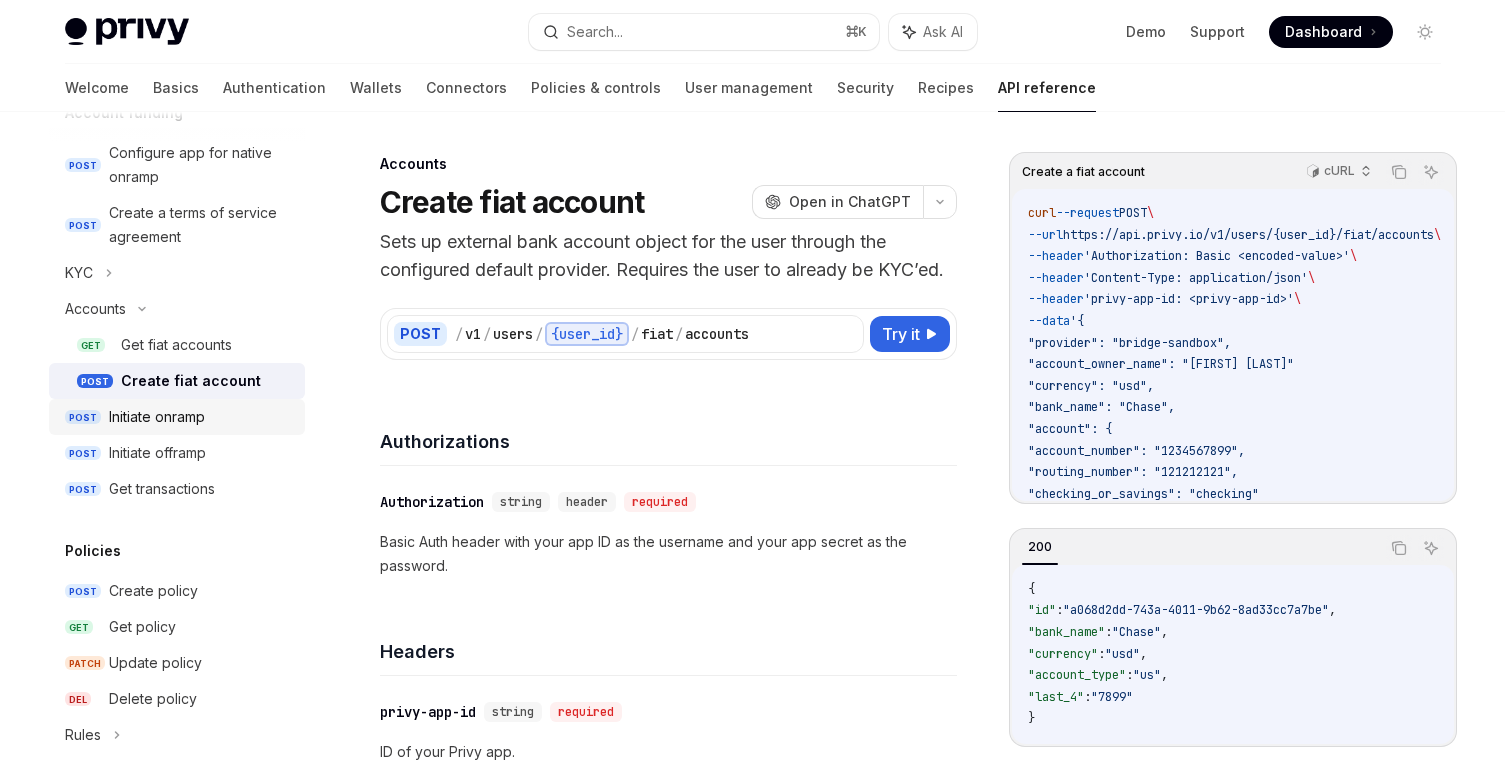 click on "Initiate onramp" at bounding box center (157, 417) 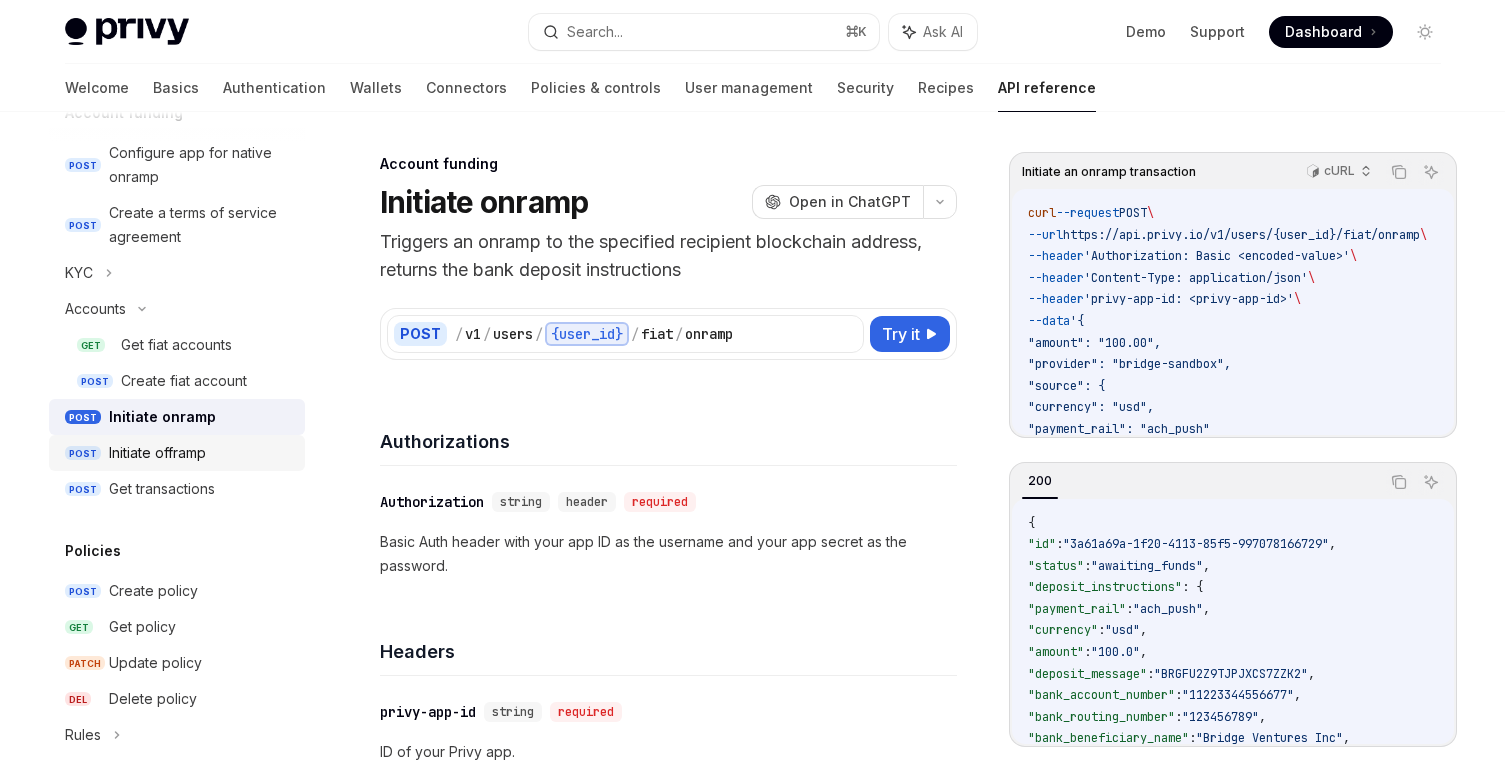 click on "POST Initiate offramp" at bounding box center [177, 453] 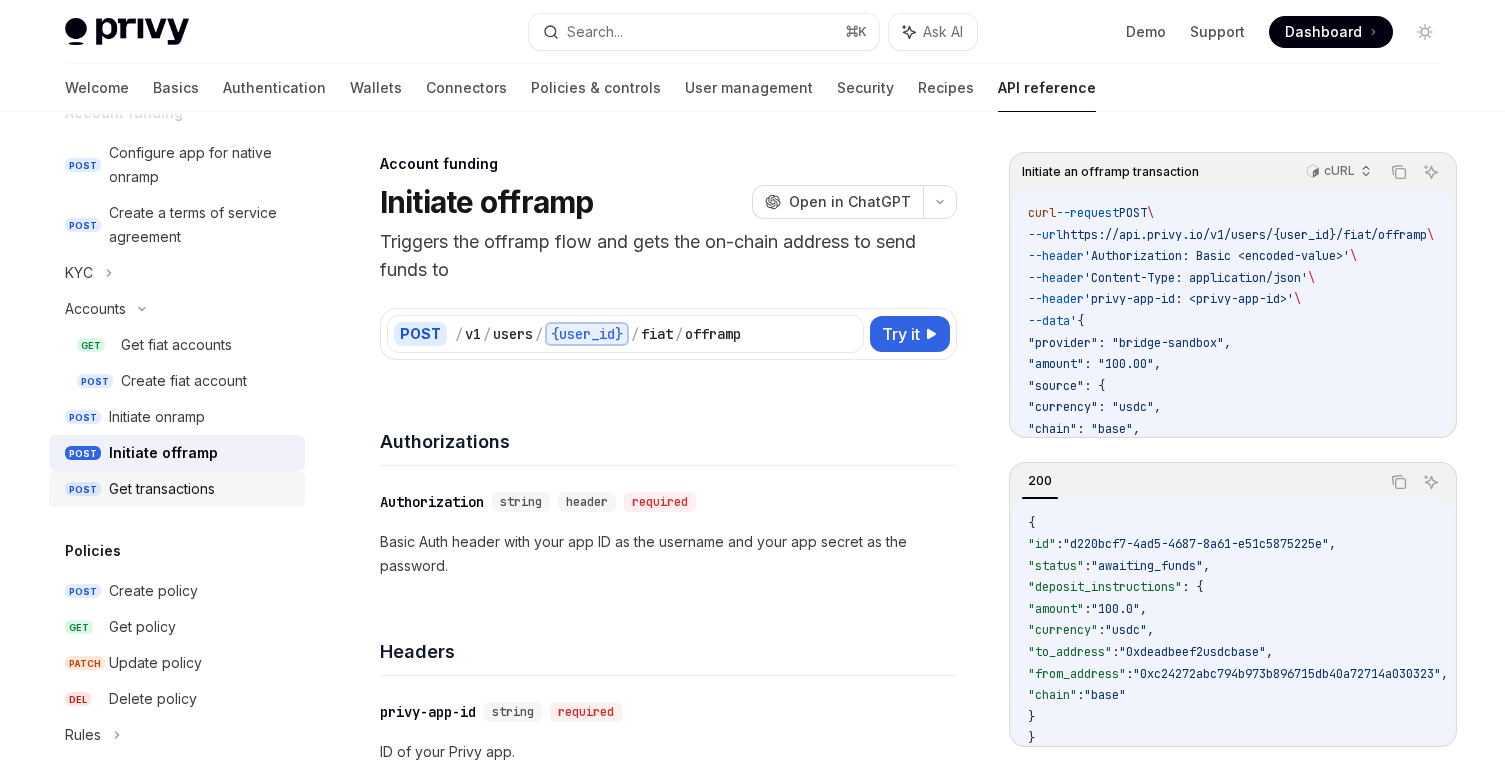 click on "Get transactions" at bounding box center (162, 489) 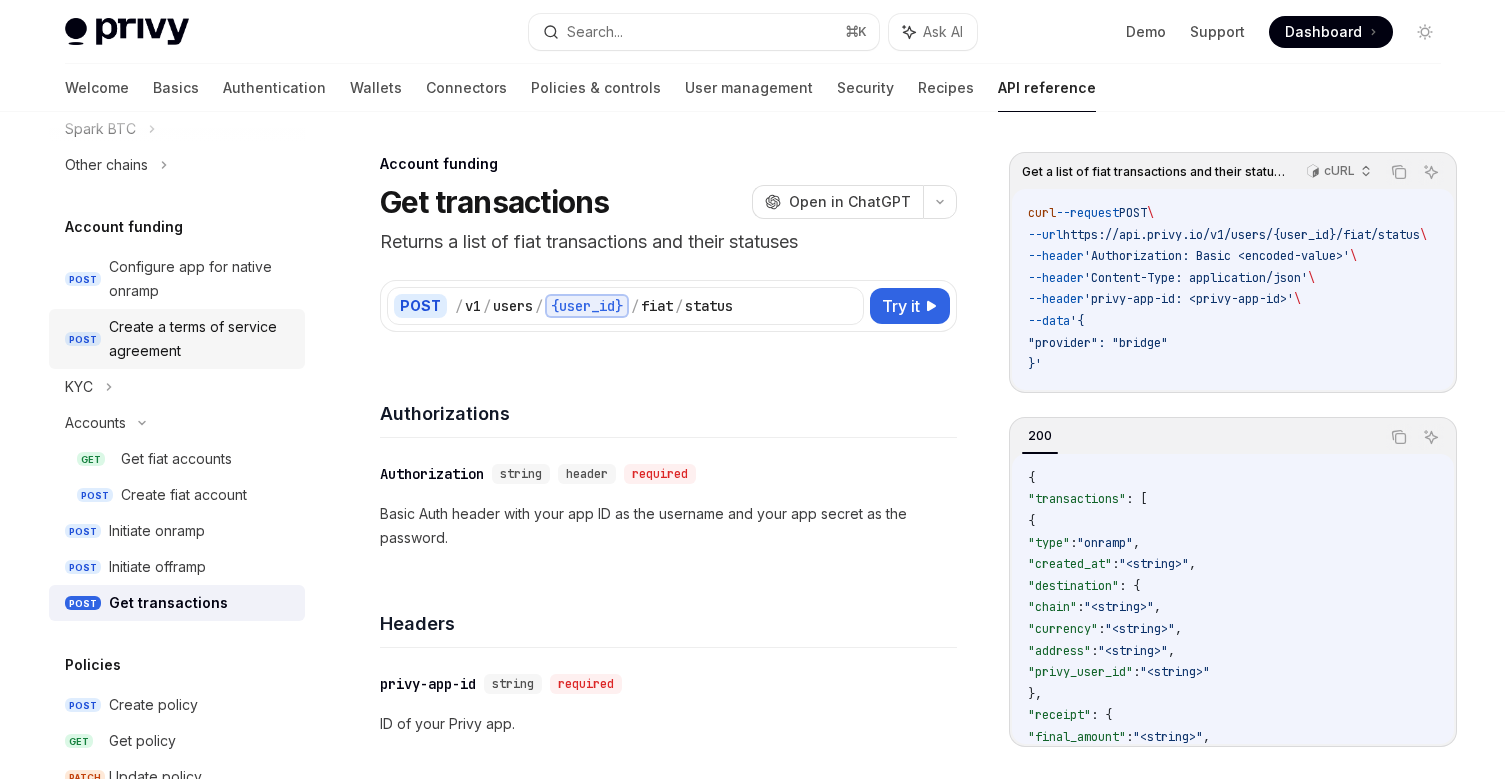 scroll, scrollTop: 686, scrollLeft: 0, axis: vertical 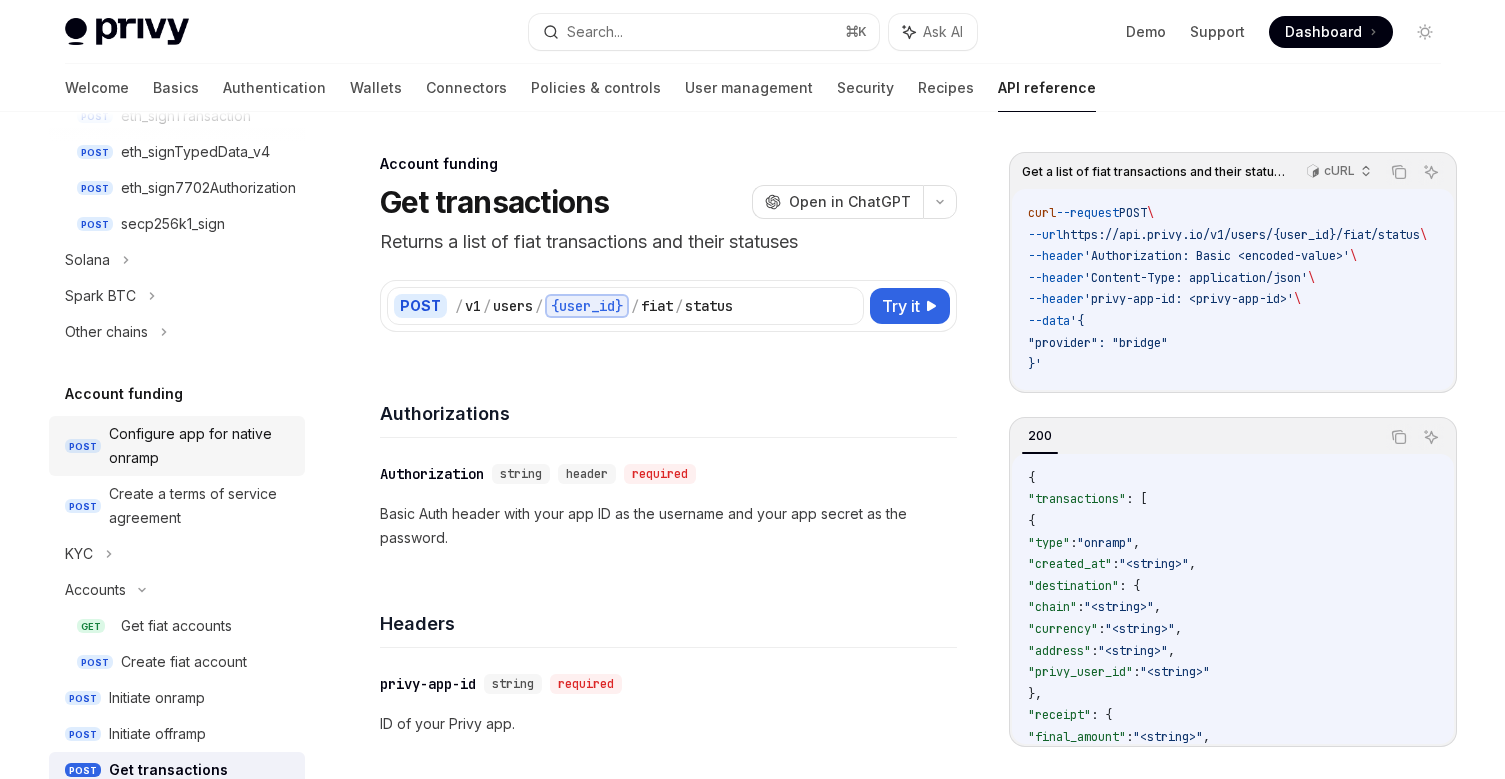 click on "Configure app for native onramp" at bounding box center (201, 446) 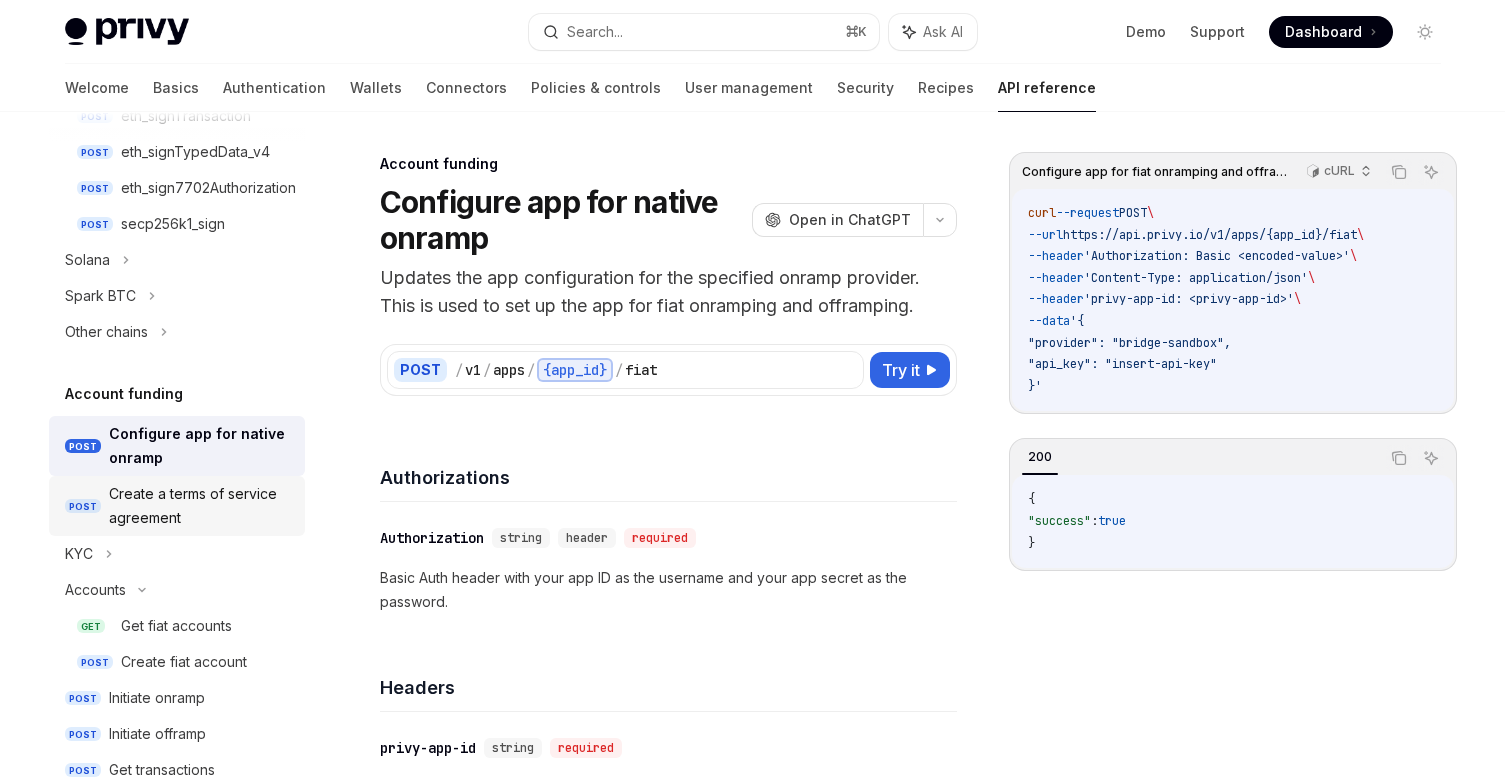 click on "Create a terms of service agreement" at bounding box center (201, 506) 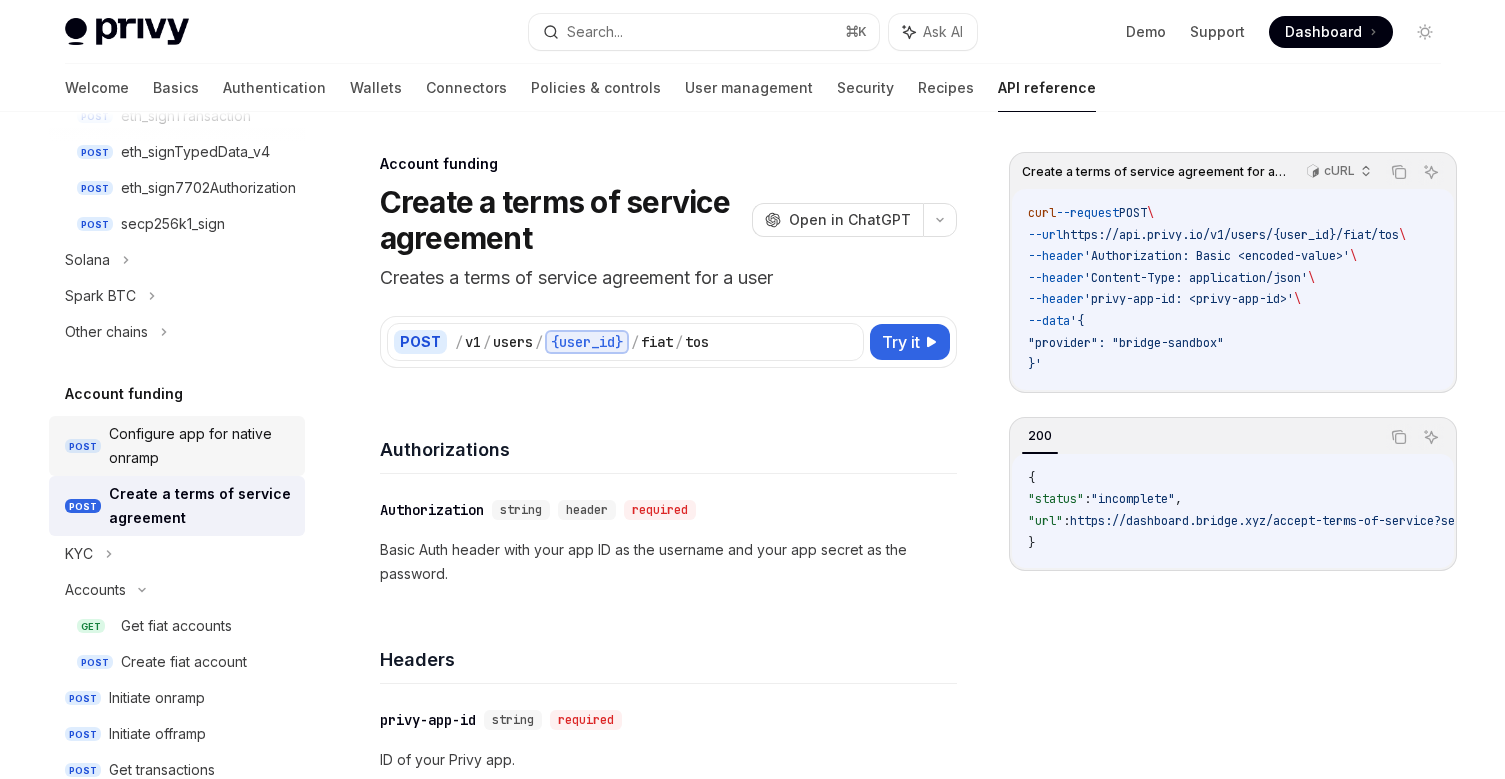 click on "Configure app for native onramp" at bounding box center [201, 446] 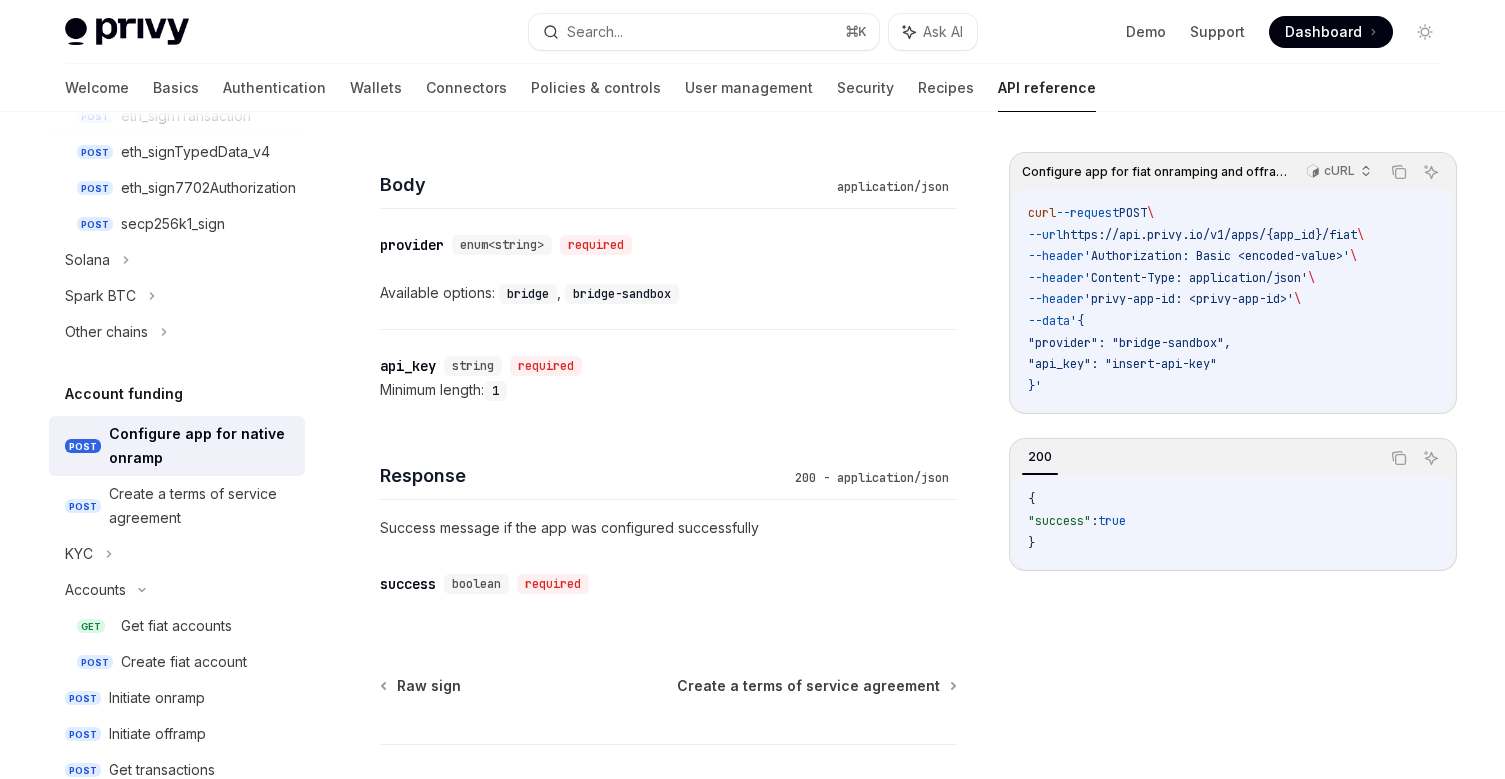 scroll, scrollTop: 971, scrollLeft: 0, axis: vertical 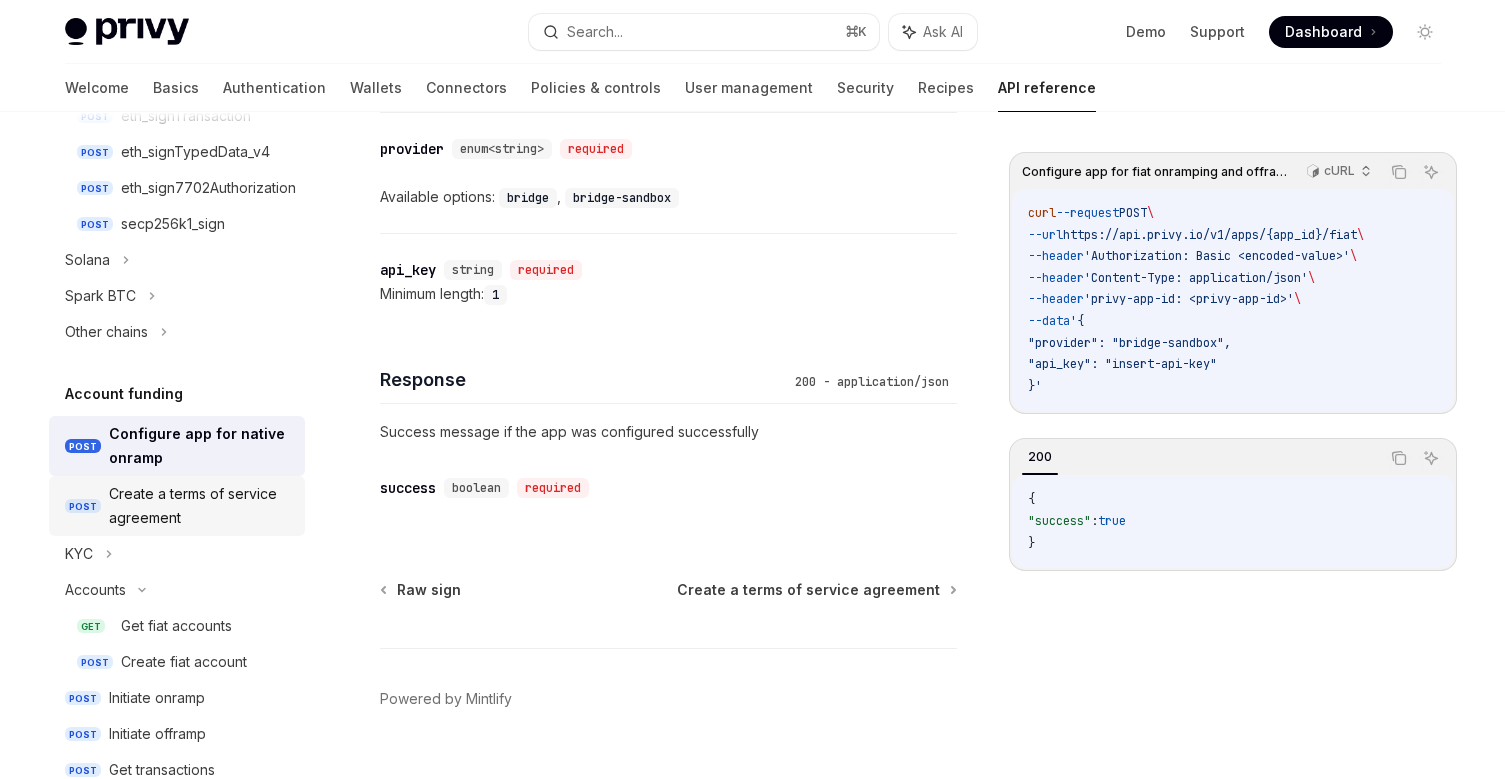 click on "Create a terms of service agreement" at bounding box center [201, 506] 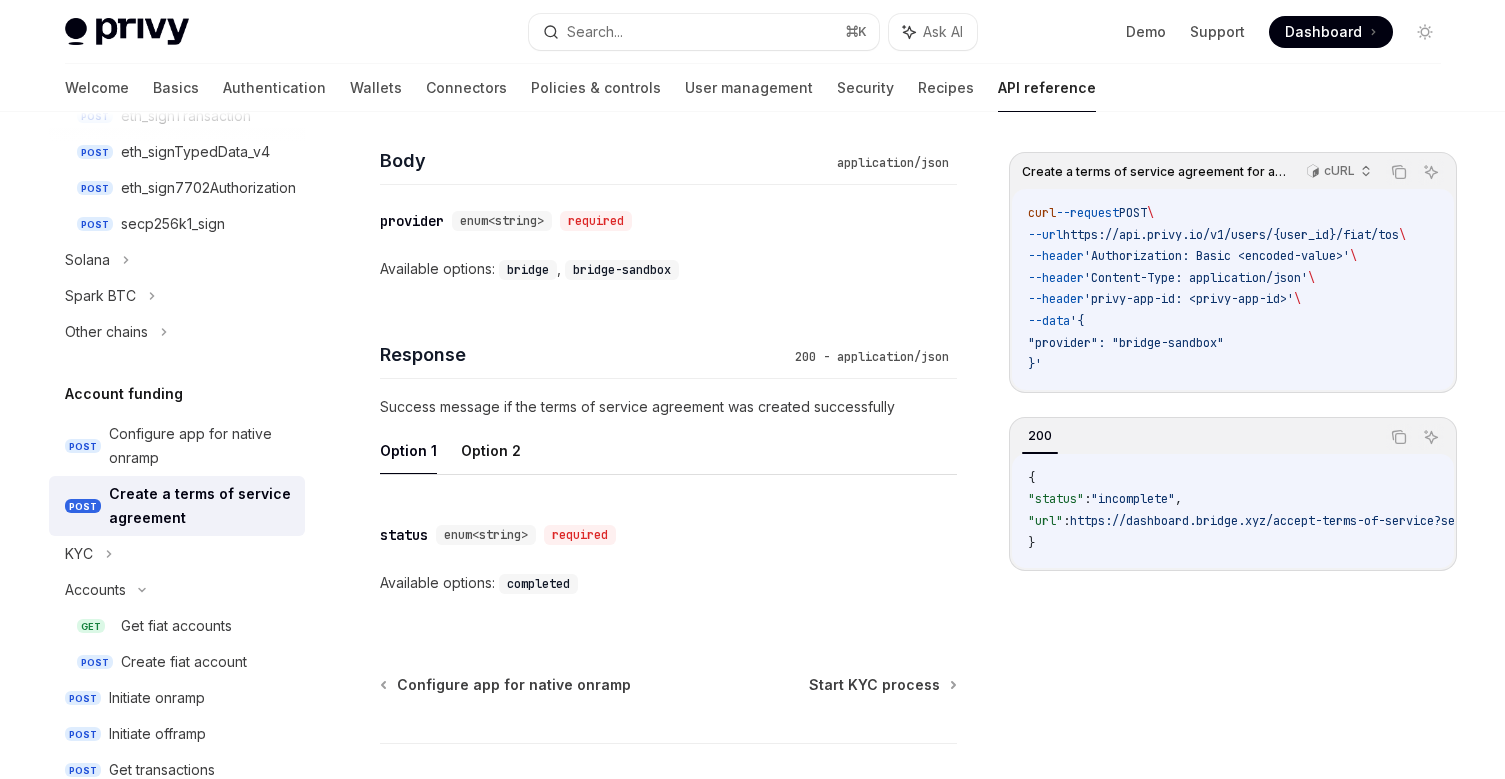 scroll, scrollTop: 872, scrollLeft: 0, axis: vertical 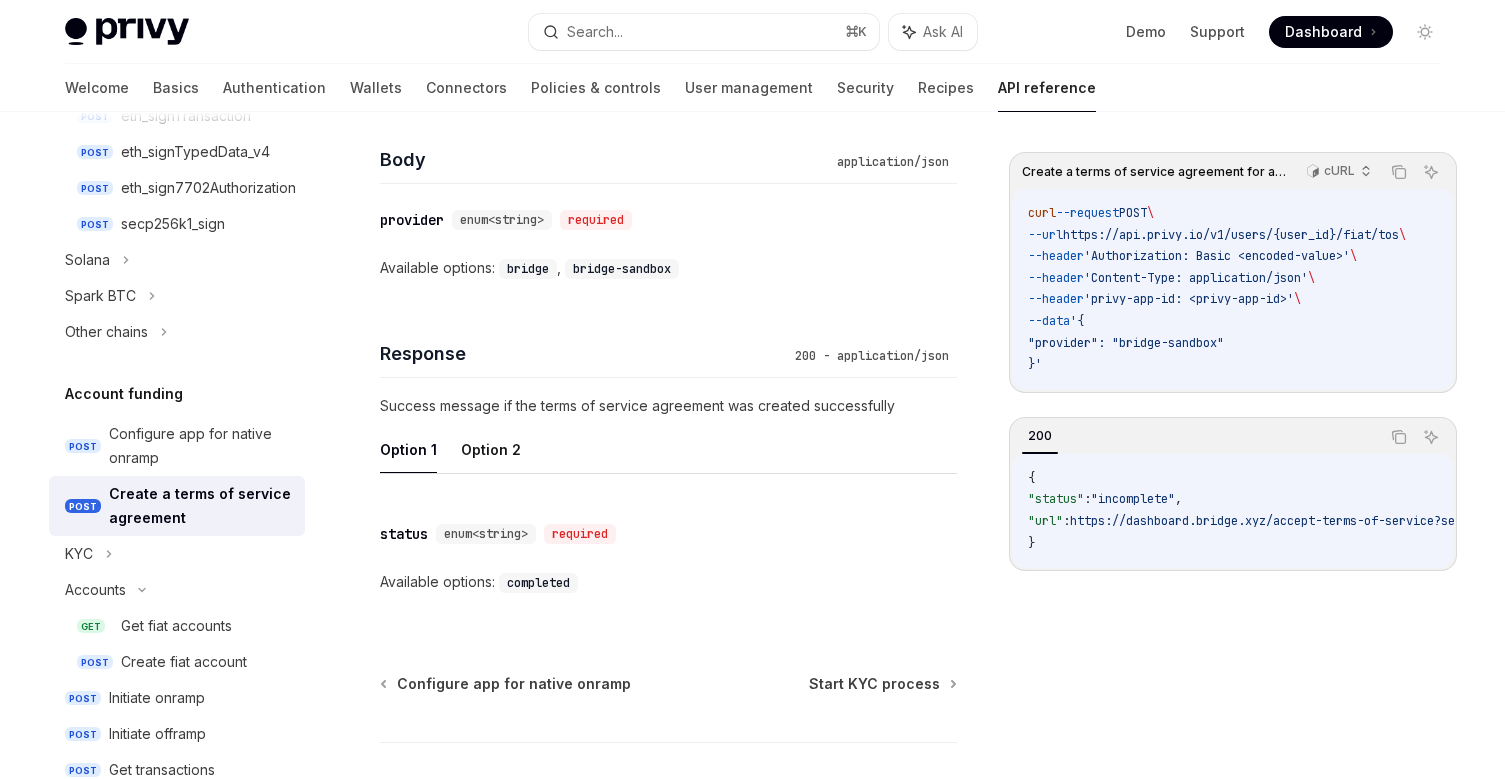 click on "bridge" at bounding box center [528, 269] 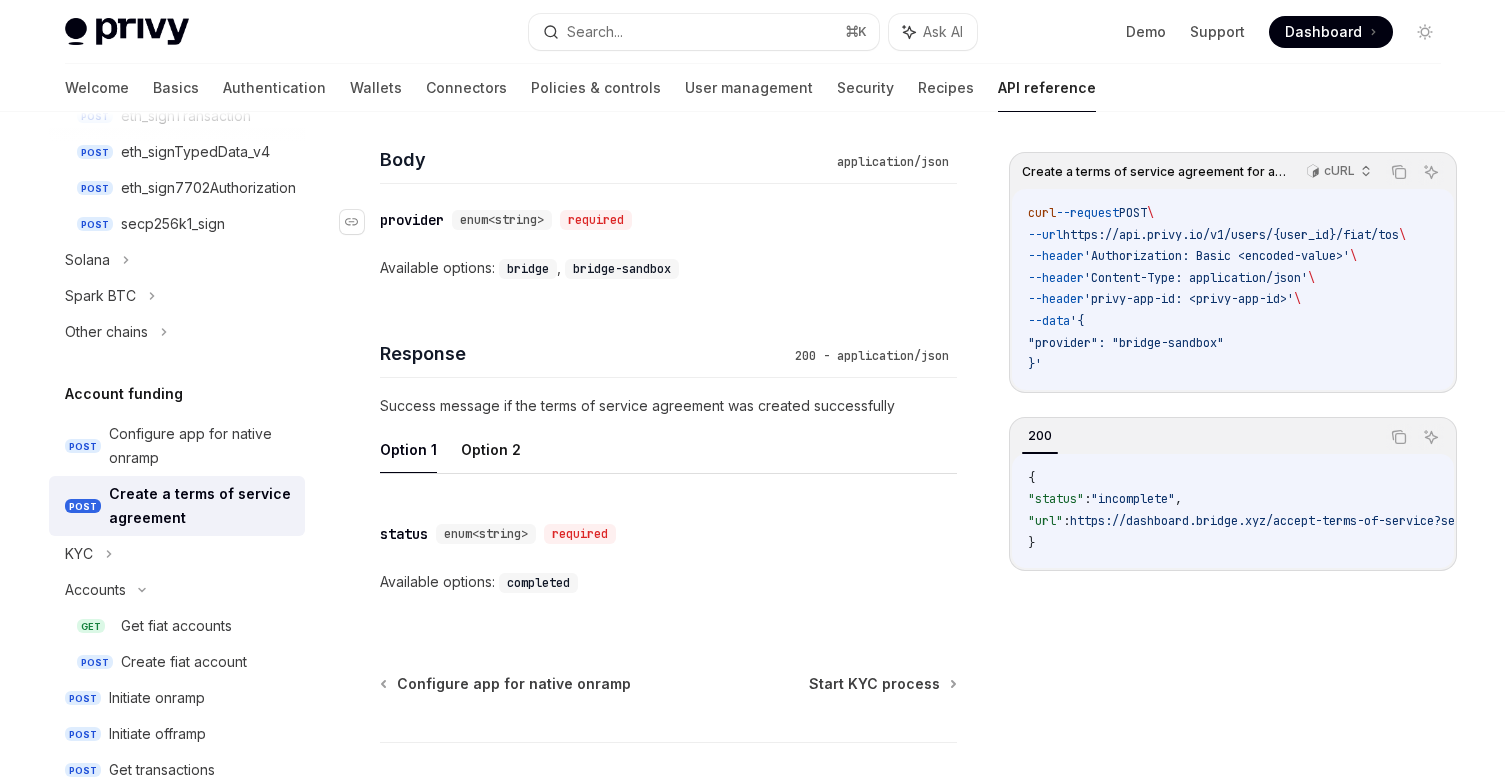 click on "required" at bounding box center [596, 220] 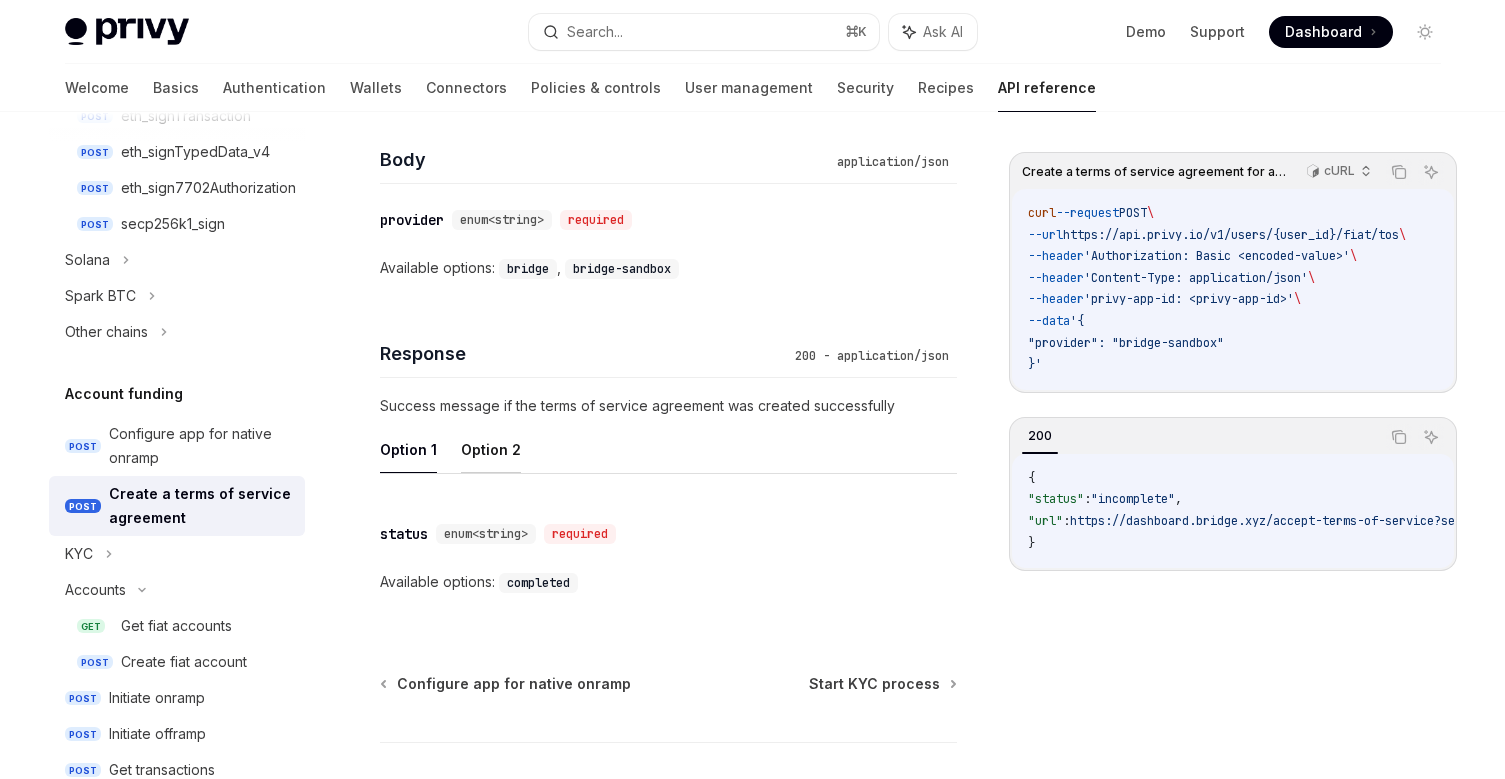 click on "Option 2" at bounding box center (491, 449) 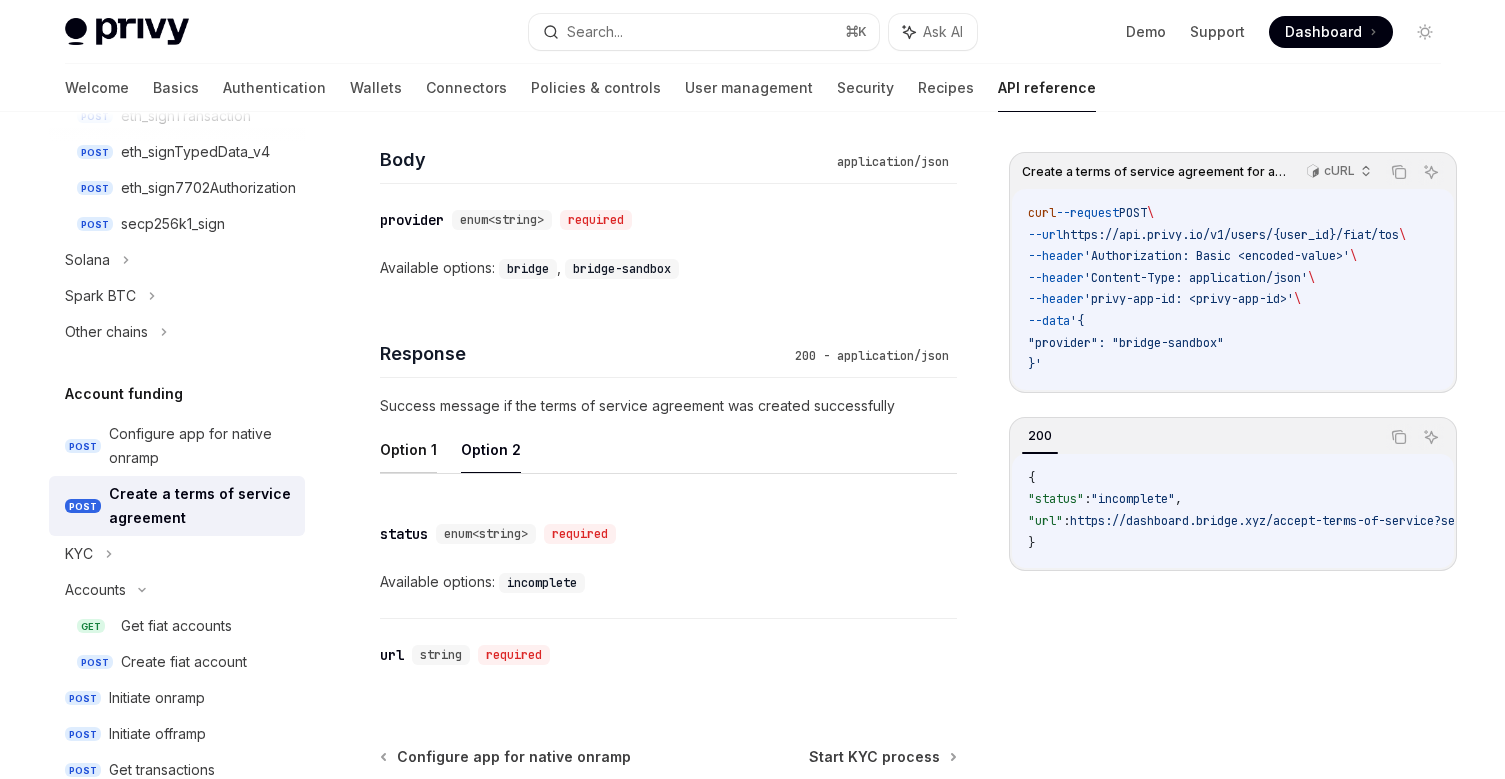 click on "Option 1" at bounding box center [408, 449] 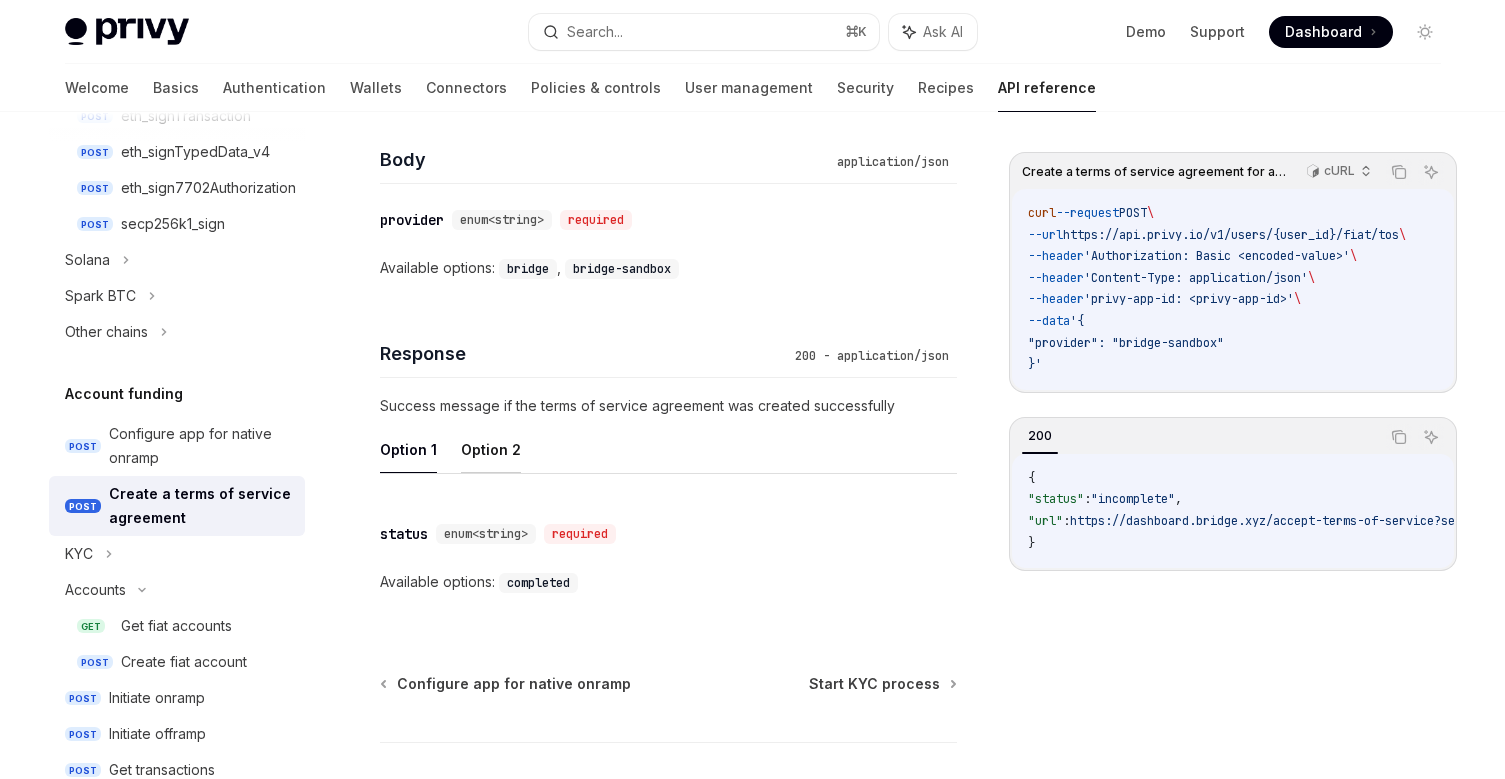 click on "Option 2" at bounding box center (491, 449) 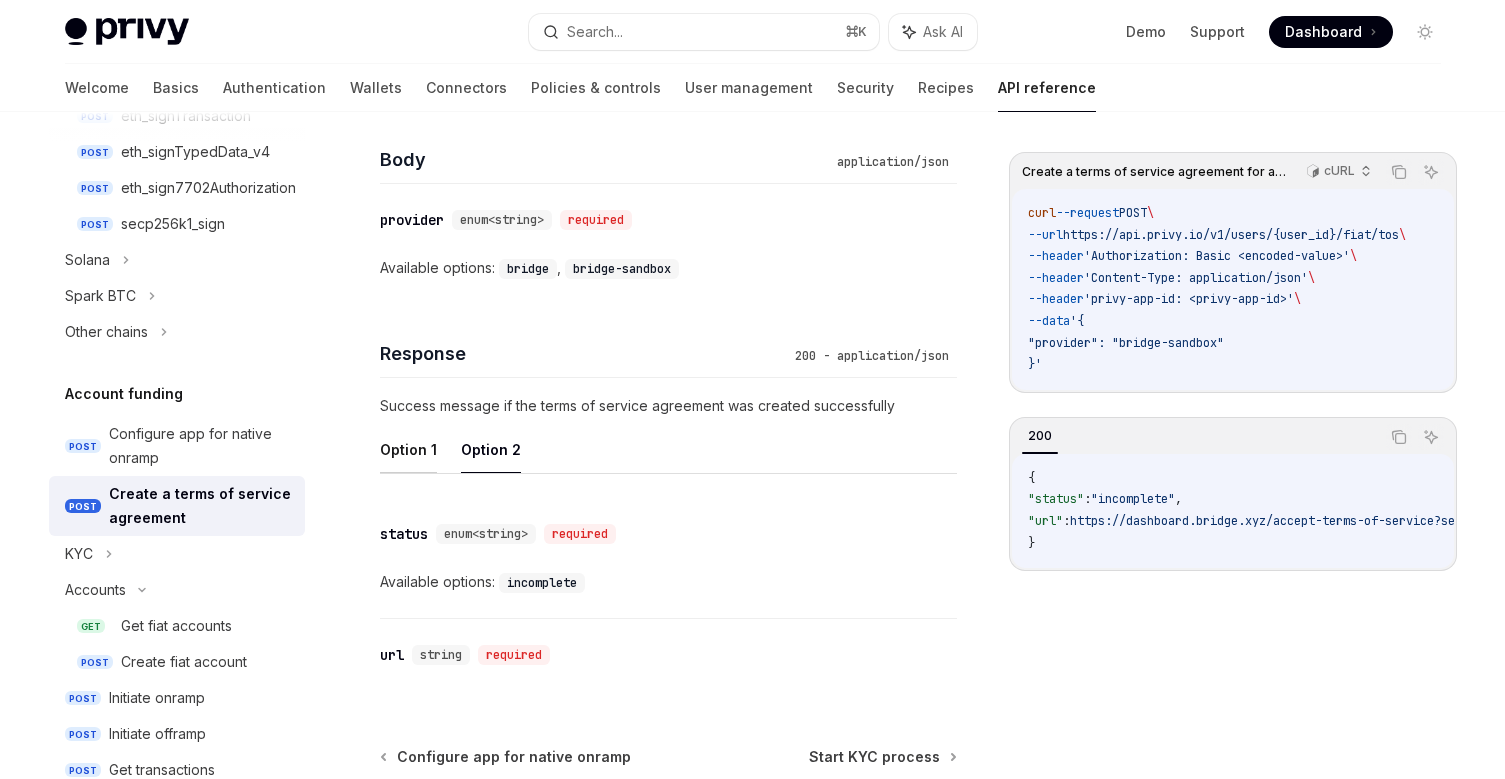 click on "Option 1" at bounding box center (408, 449) 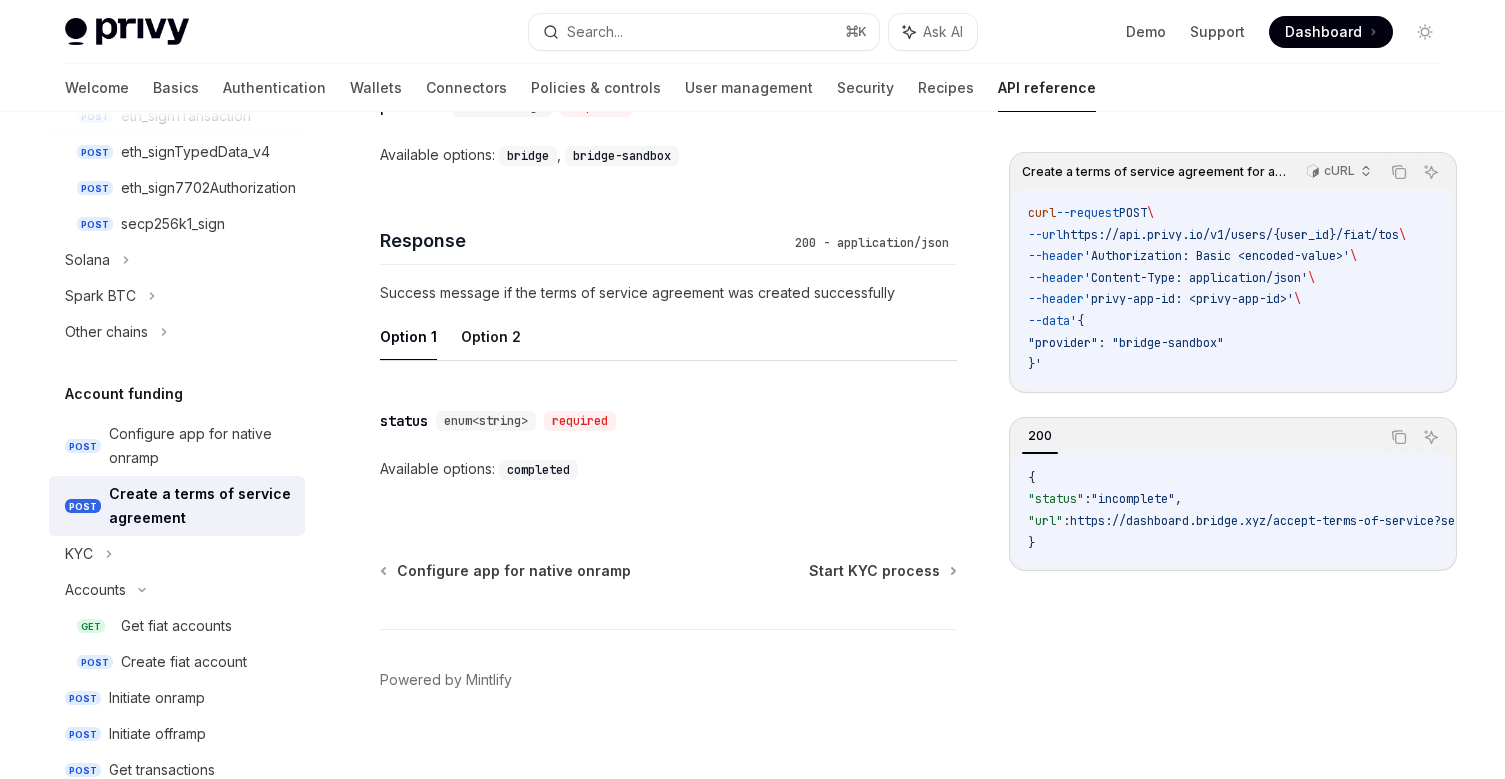 scroll, scrollTop: 1008, scrollLeft: 0, axis: vertical 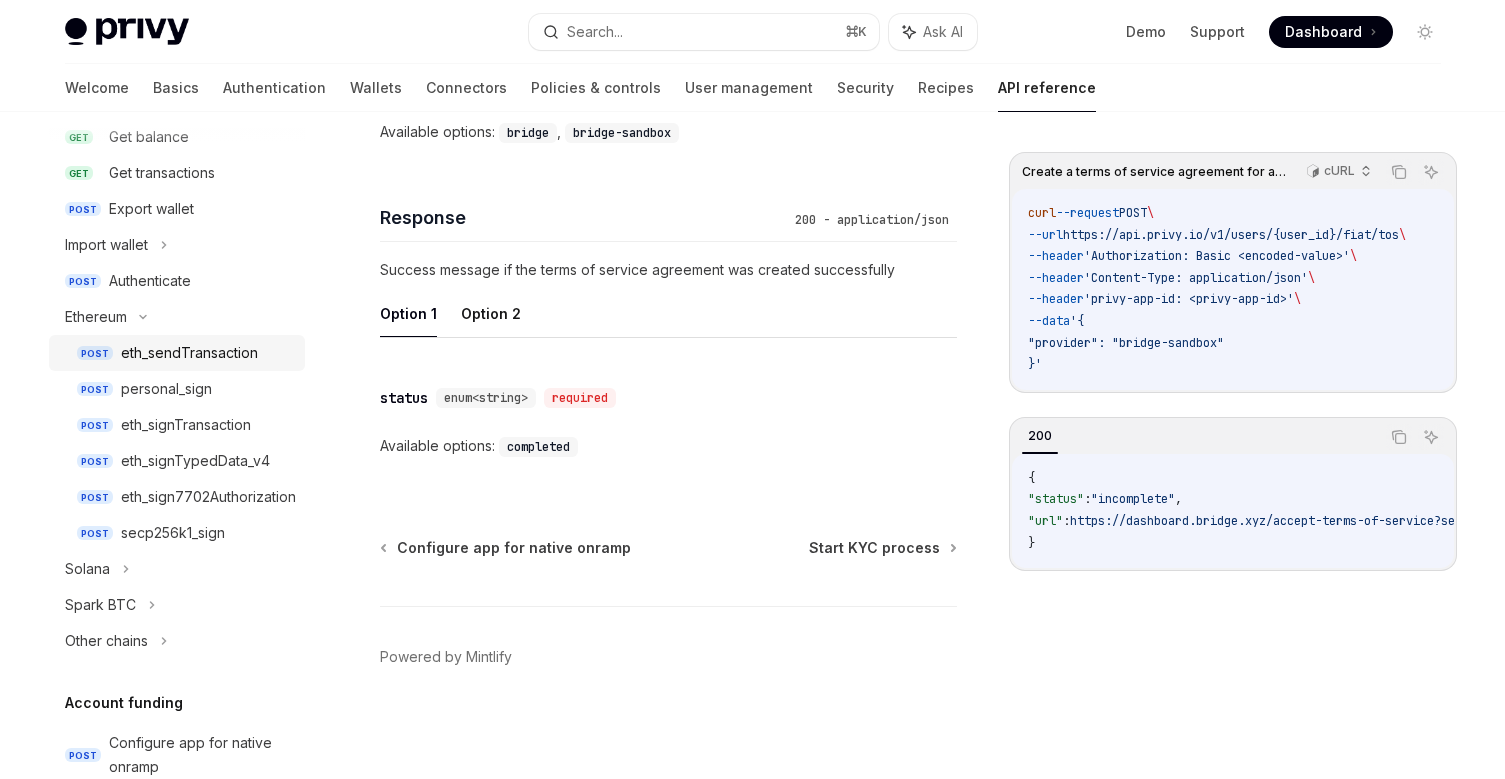 click on "POST eth_sendTransaction" at bounding box center (177, 353) 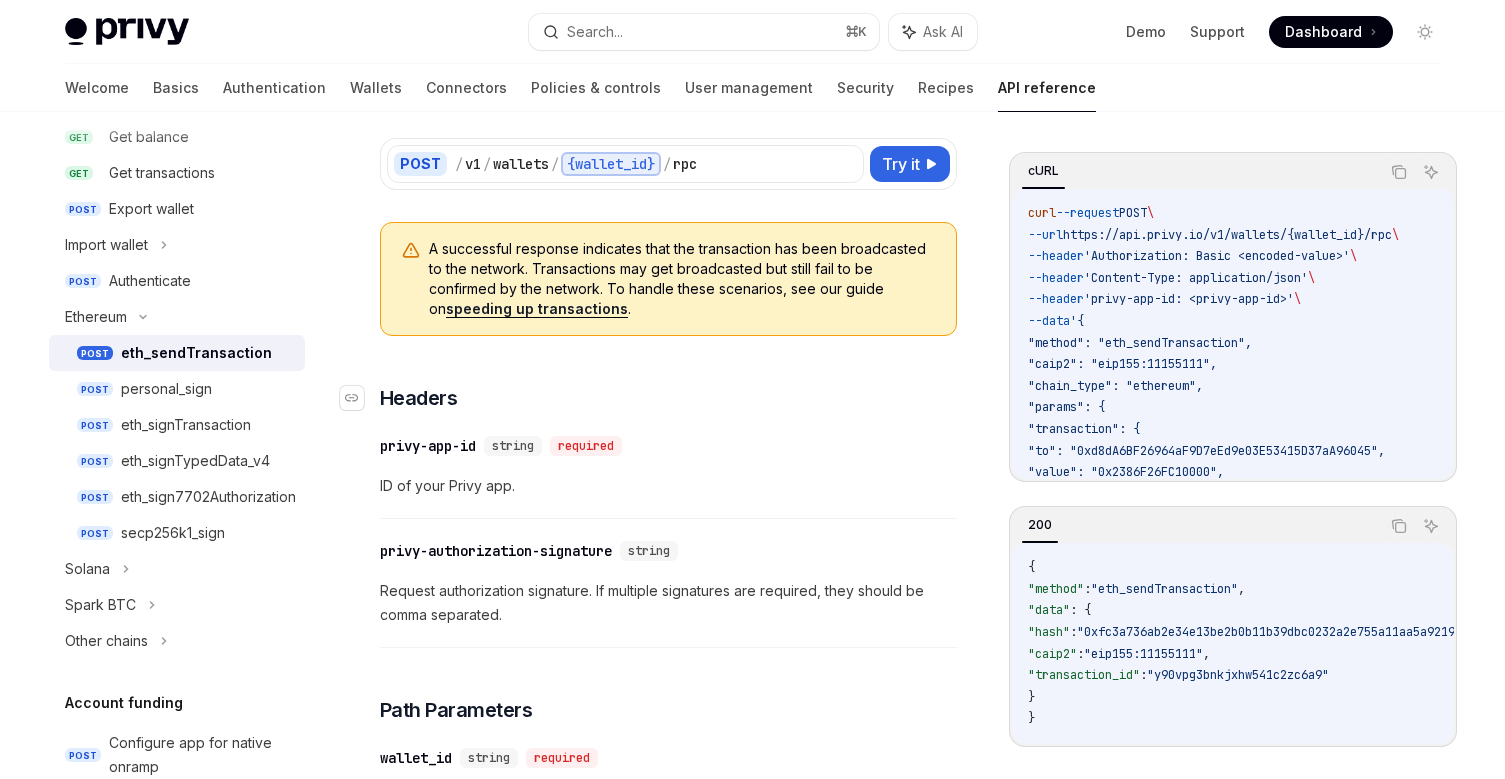 scroll, scrollTop: 150, scrollLeft: 0, axis: vertical 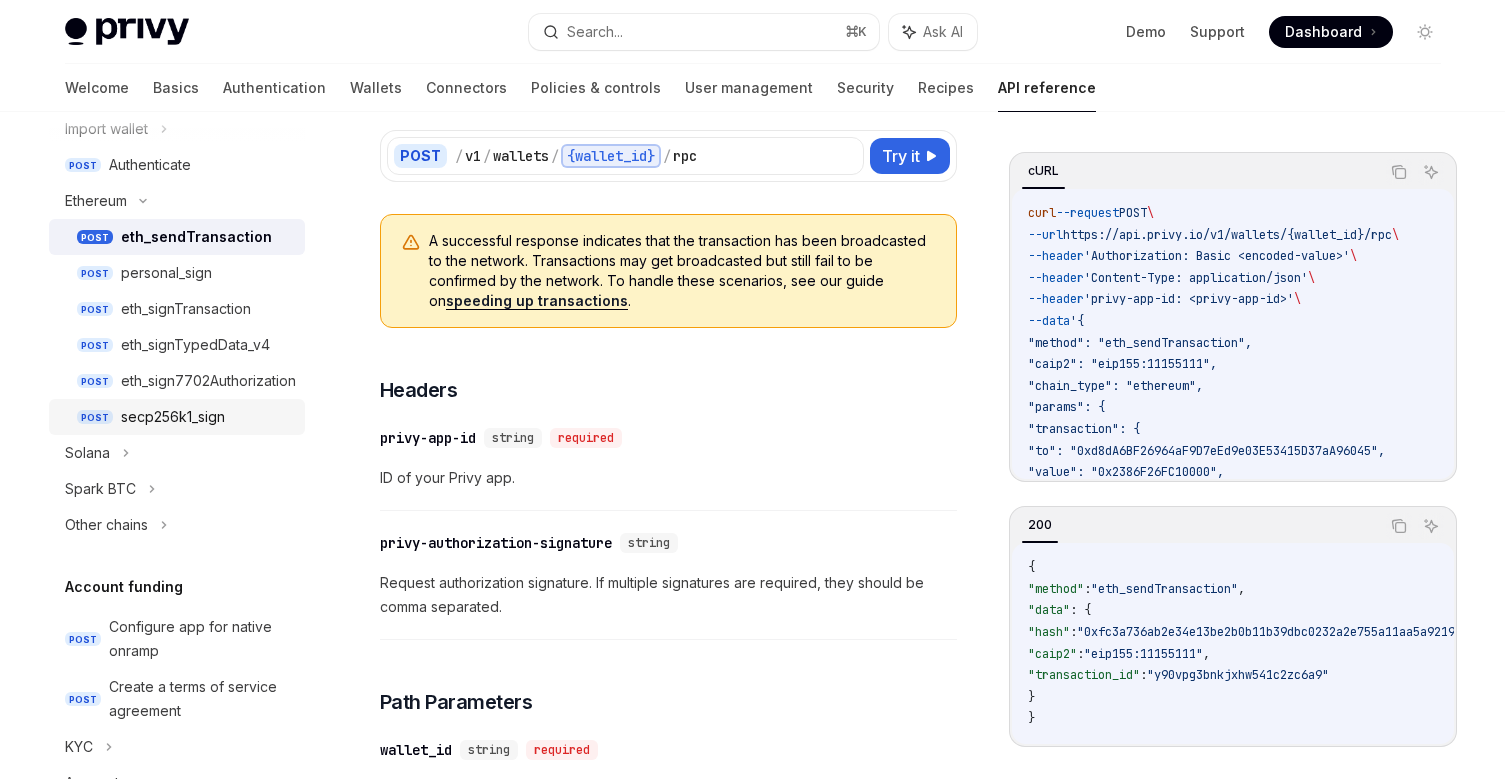 click on "secp256k1_sign" at bounding box center (207, 417) 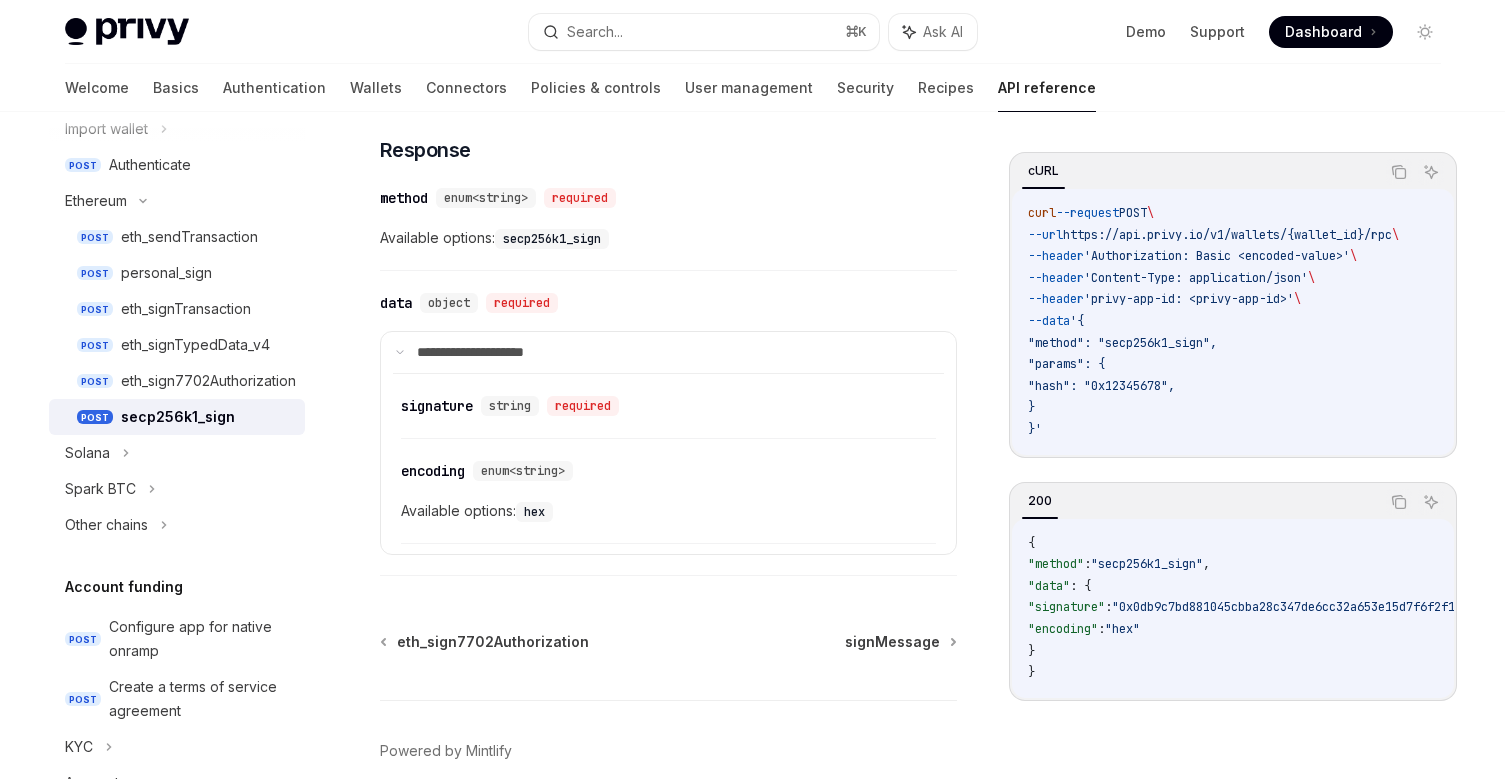 scroll, scrollTop: 1201, scrollLeft: 0, axis: vertical 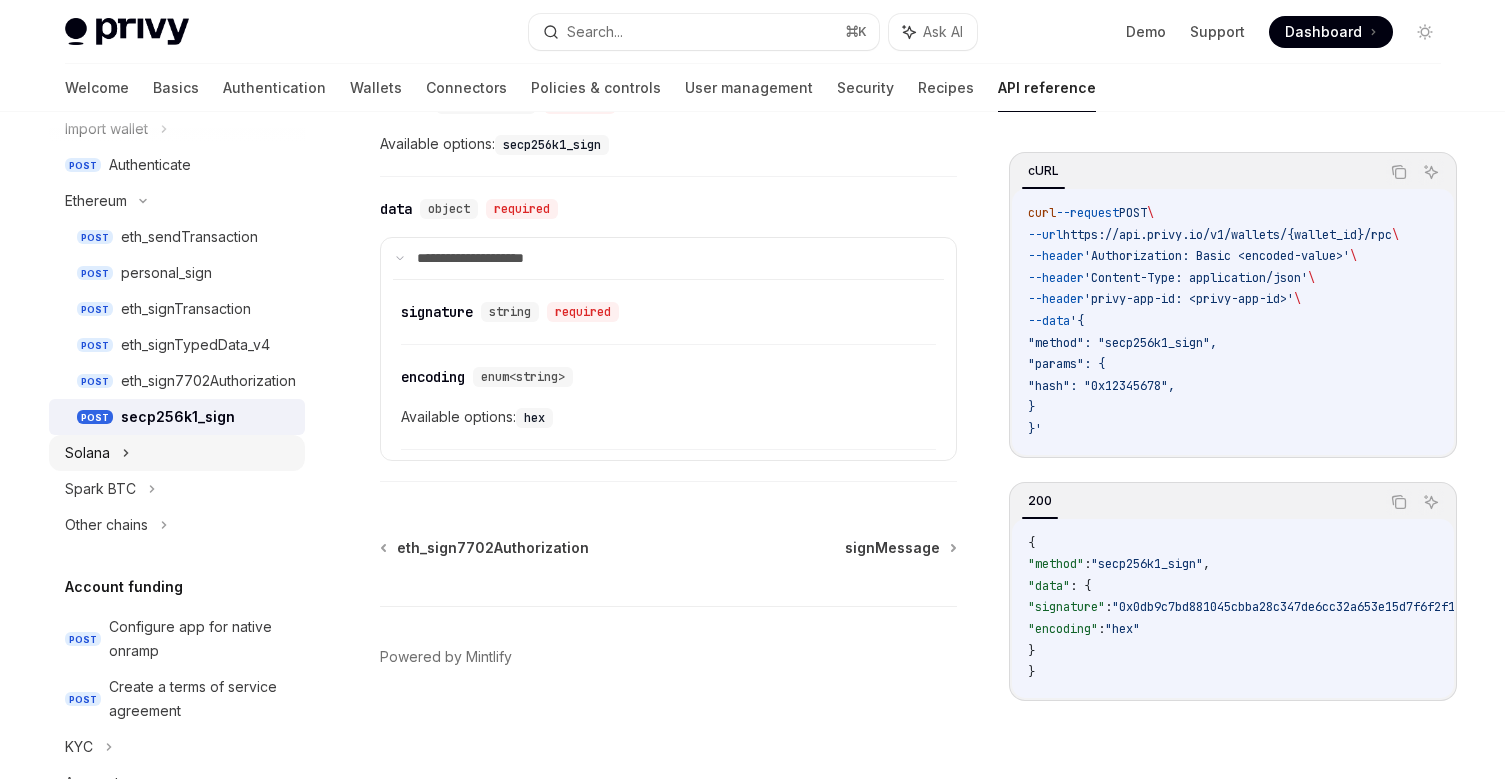 click 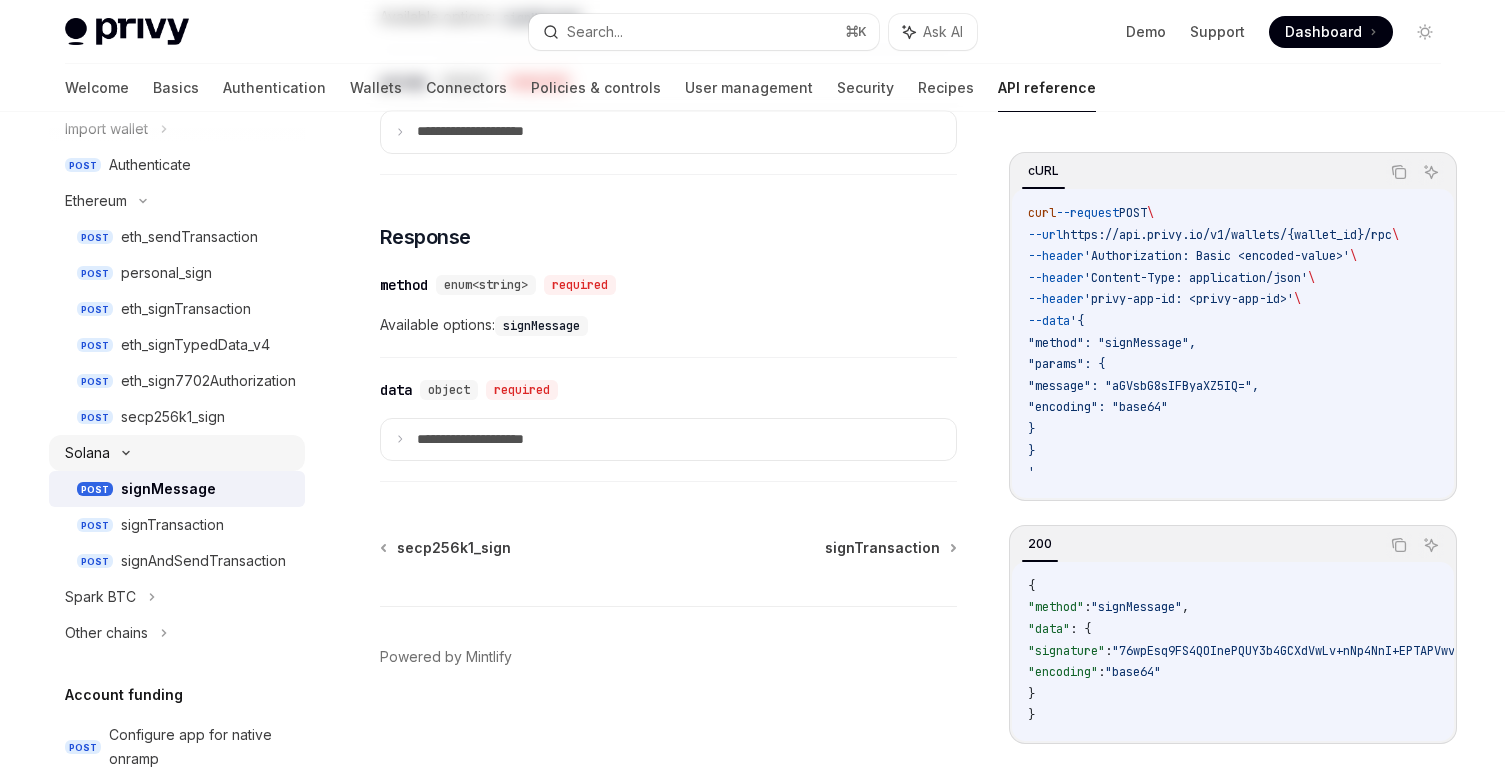 scroll, scrollTop: 0, scrollLeft: 0, axis: both 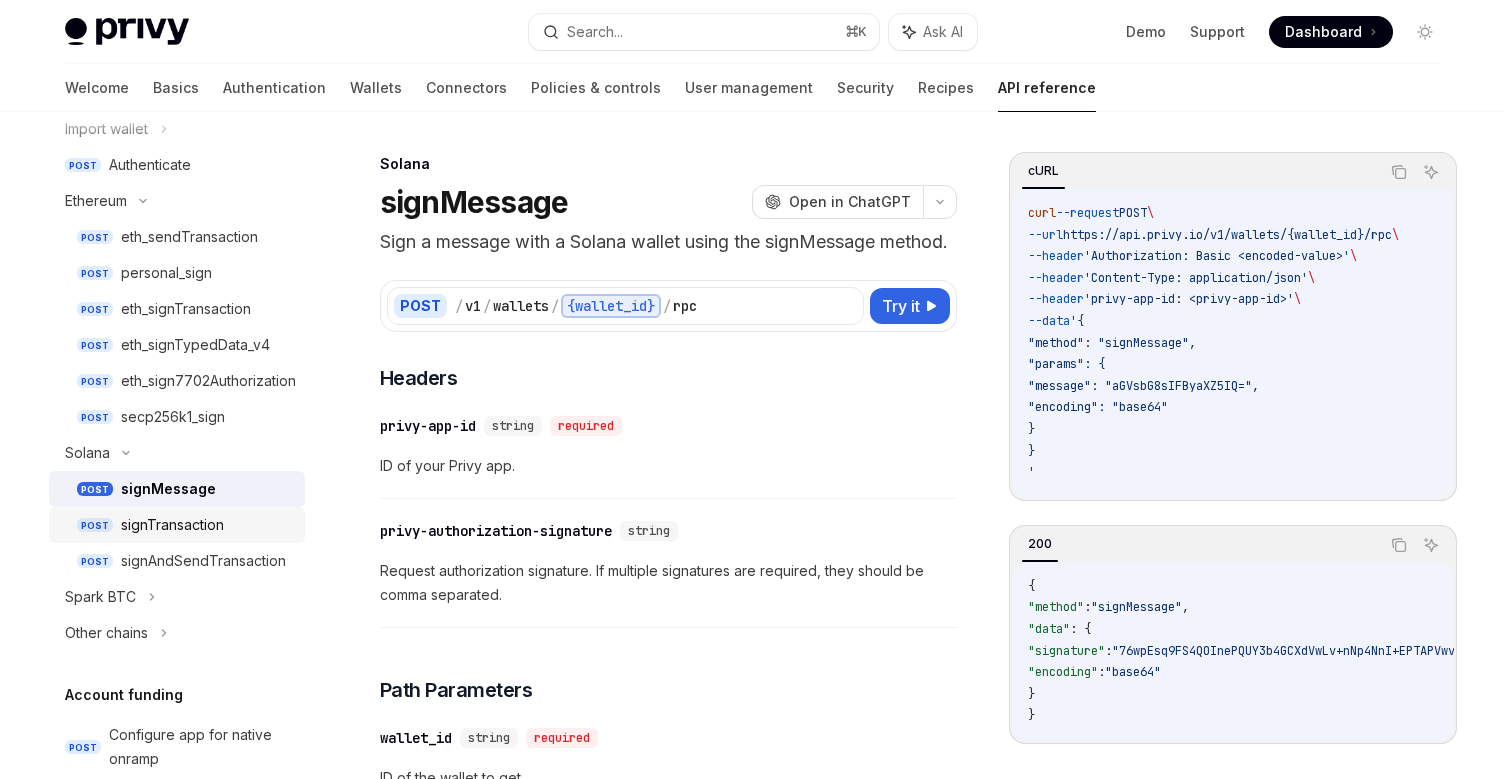 click on "signTransaction" at bounding box center (172, 525) 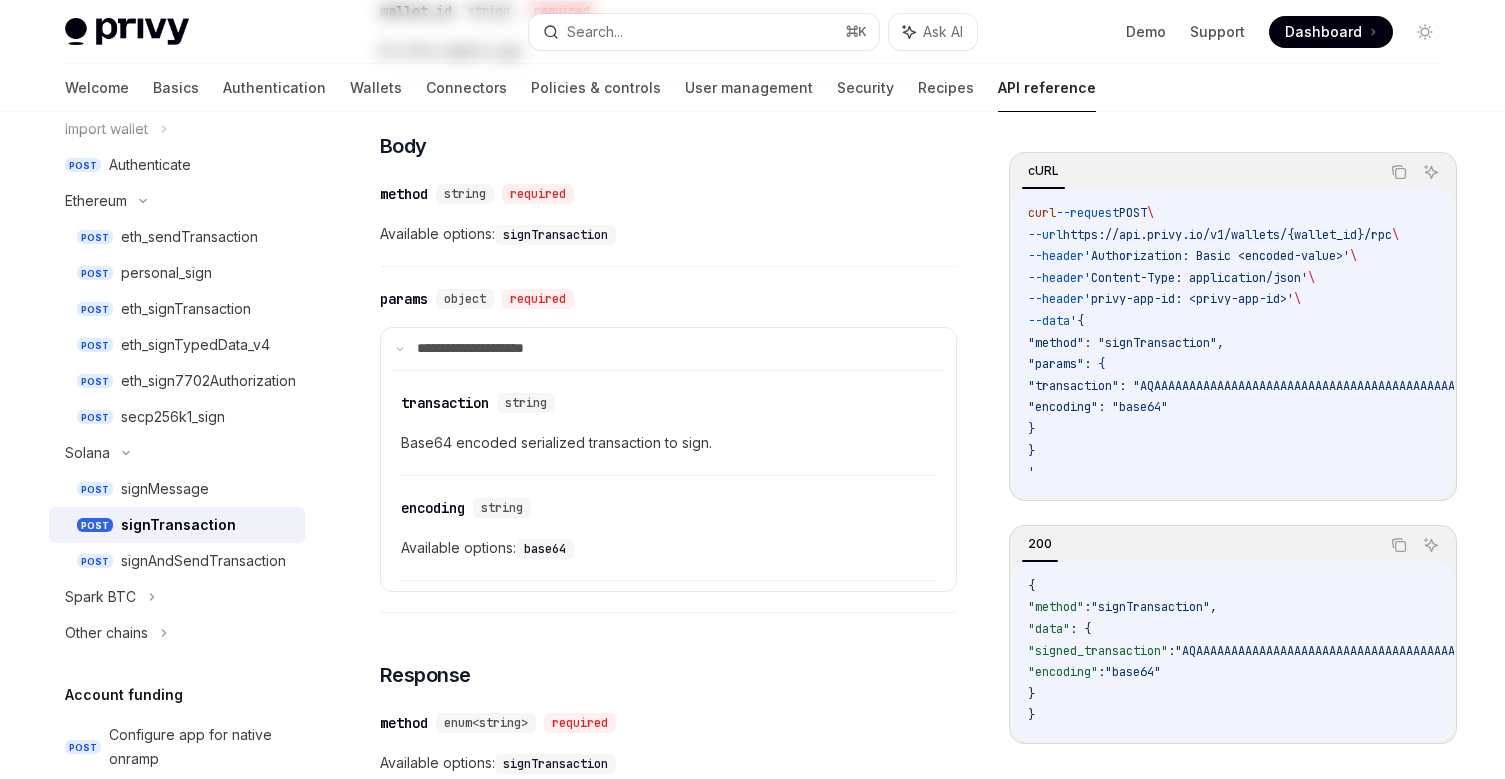 scroll, scrollTop: 0, scrollLeft: 0, axis: both 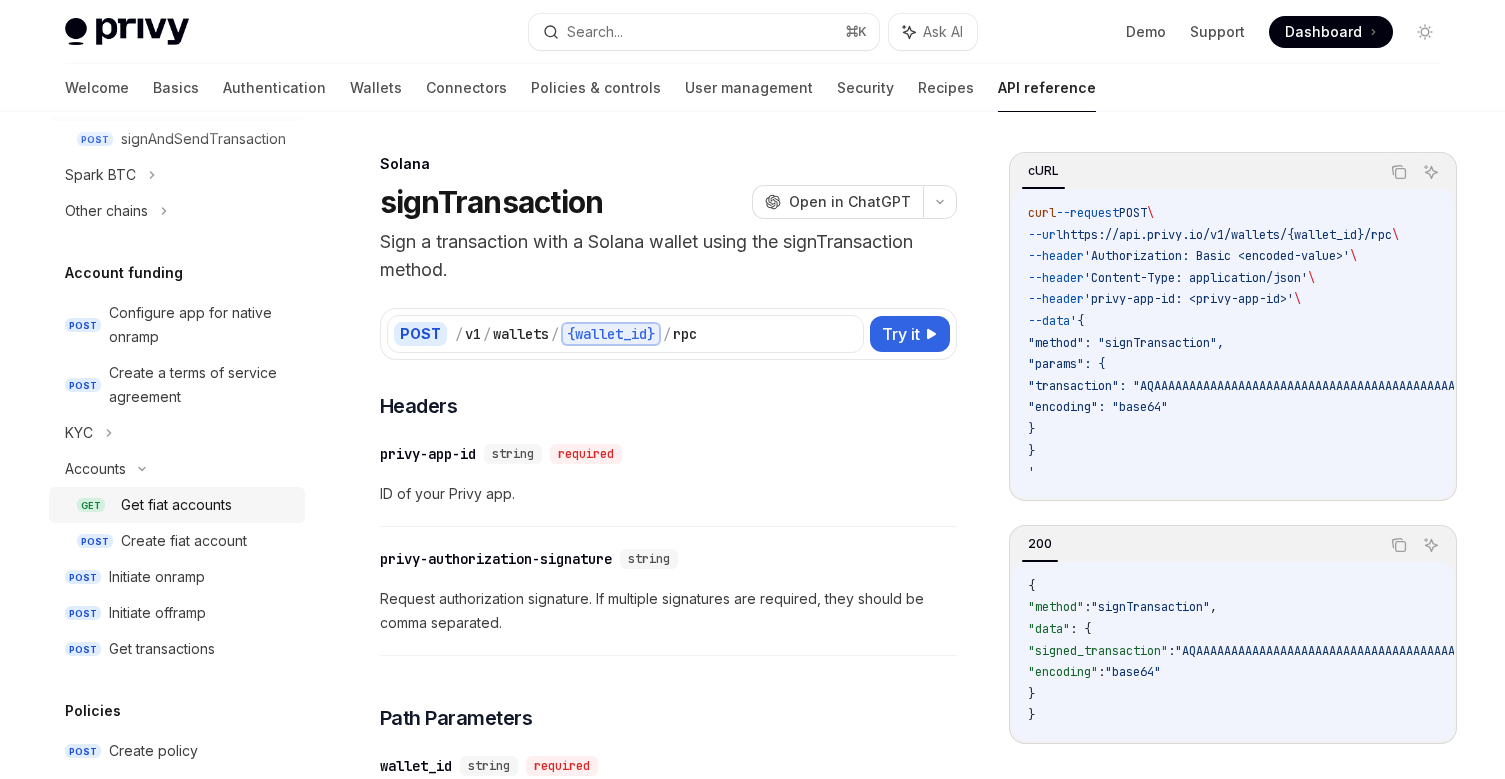 click on "Get fiat accounts" at bounding box center [176, 505] 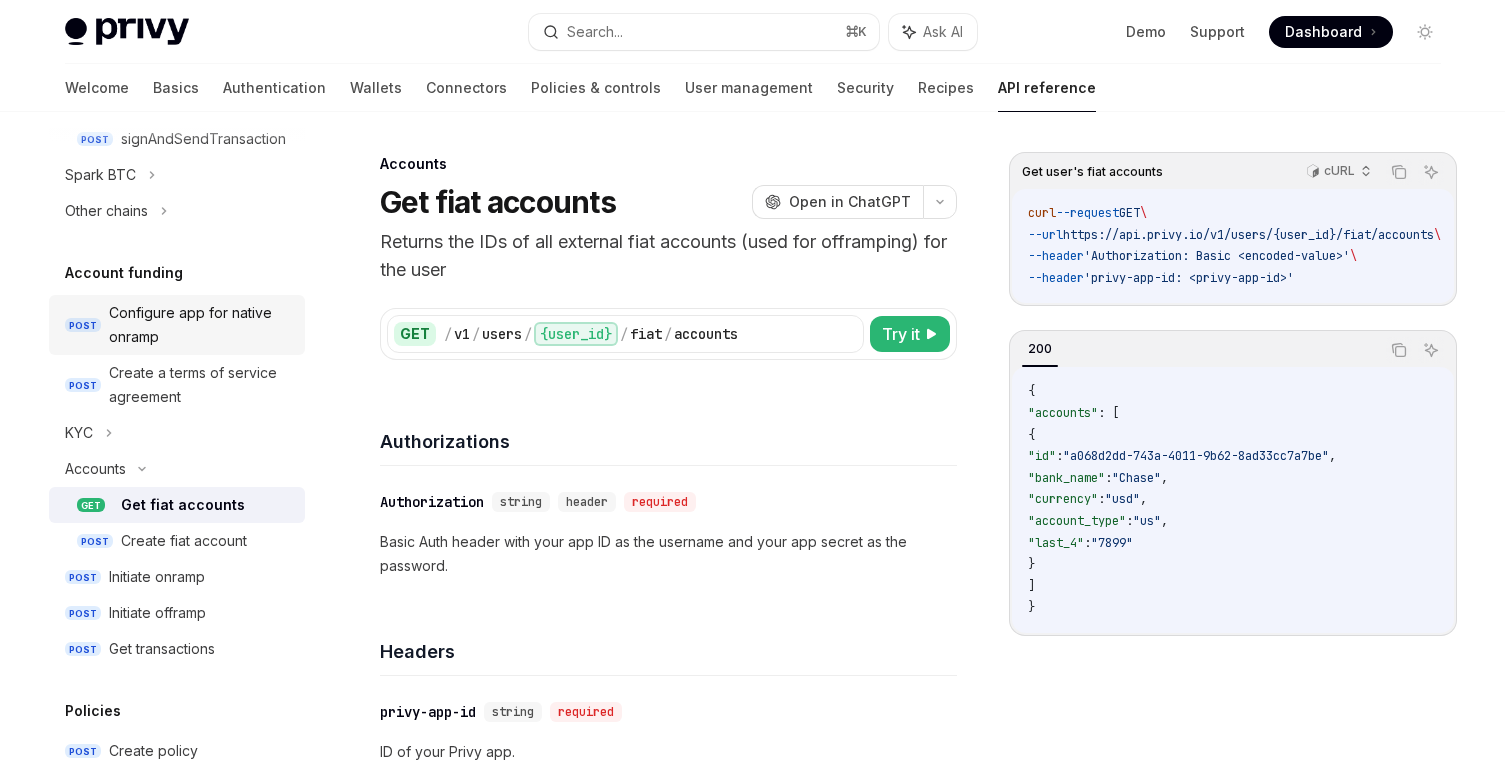 click on "Configure app for native onramp" at bounding box center (201, 325) 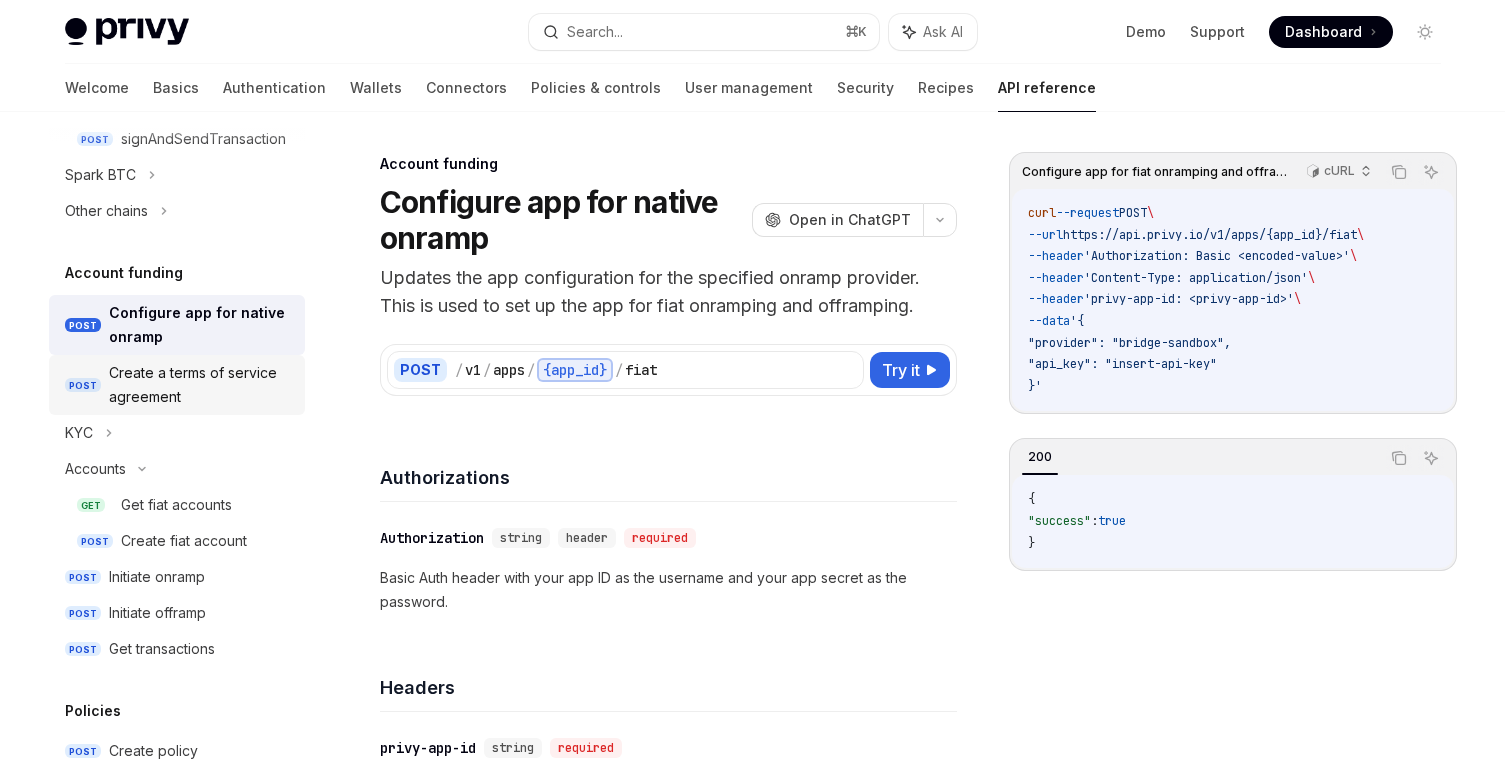click on "Create a terms of service agreement" at bounding box center [201, 385] 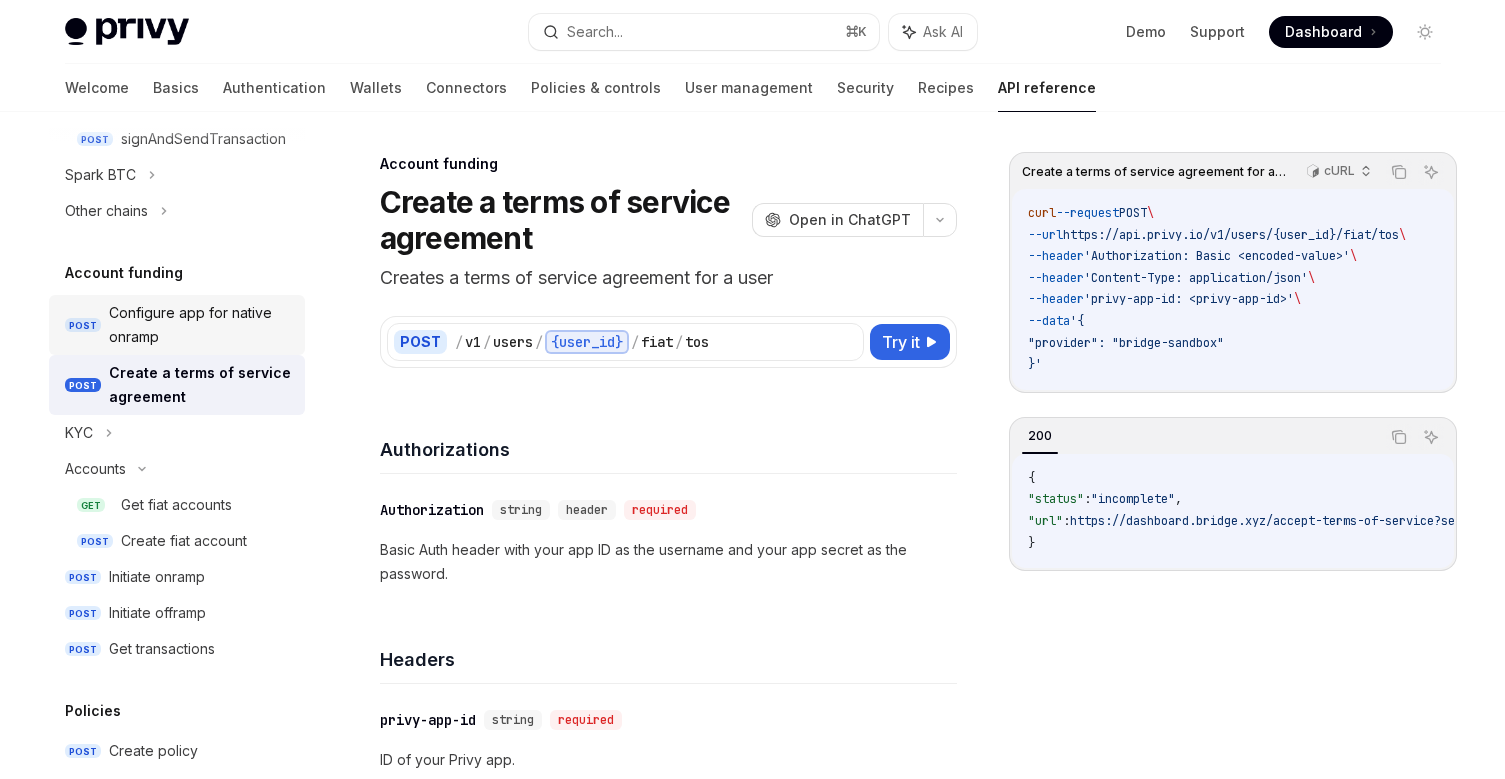 click on "Configure app for native onramp" at bounding box center (201, 325) 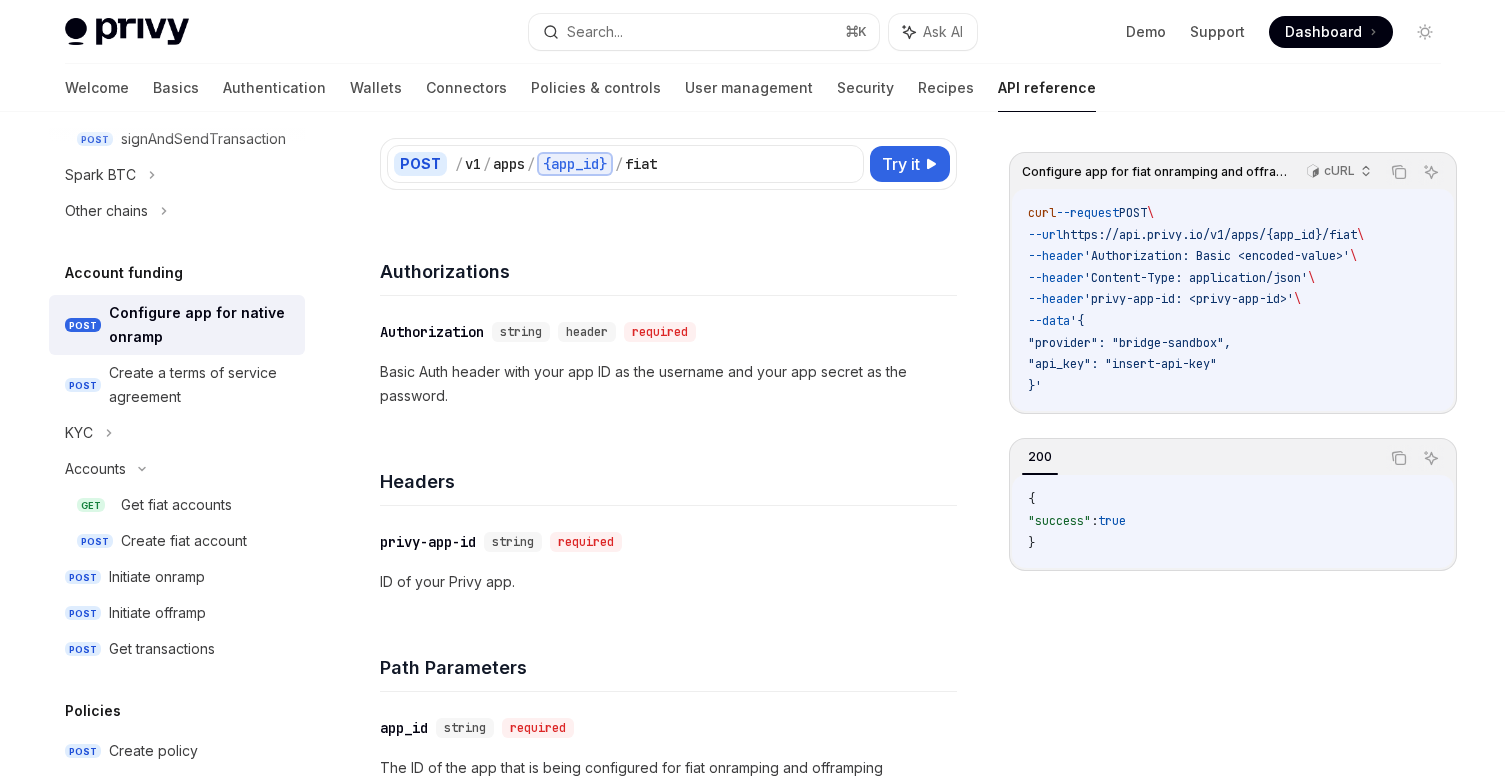 scroll, scrollTop: 208, scrollLeft: 0, axis: vertical 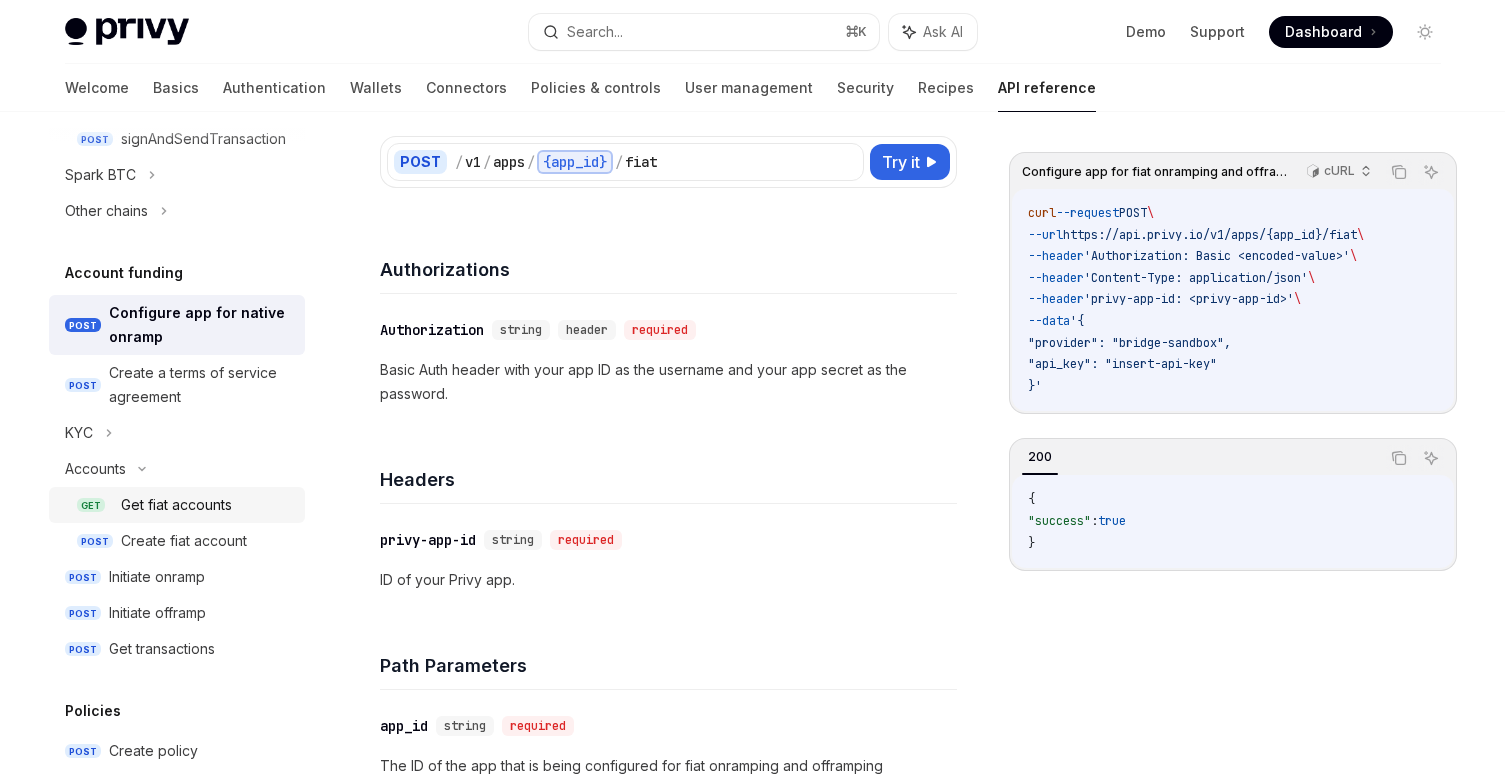 click on "GET Get fiat accounts" at bounding box center (177, 505) 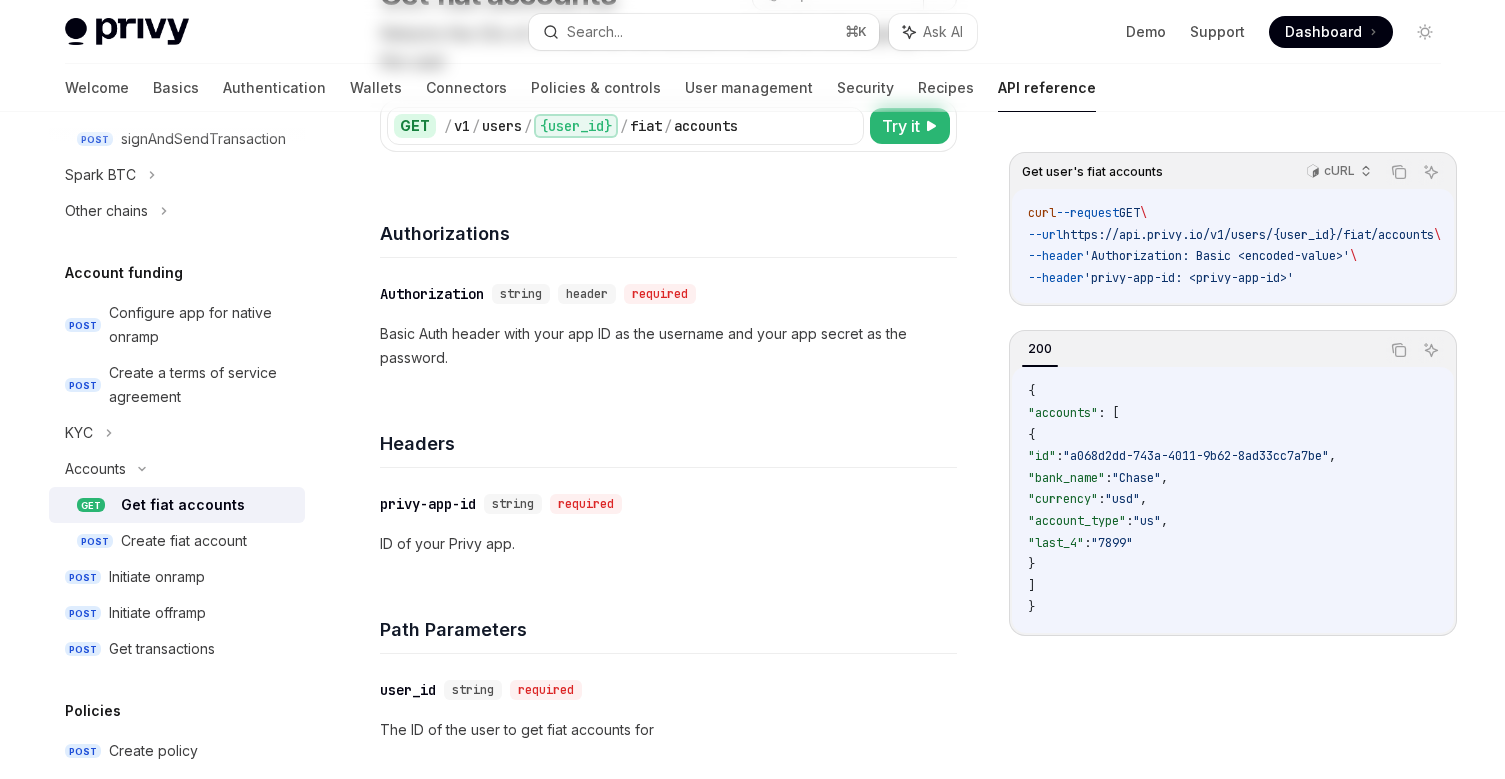 scroll, scrollTop: 0, scrollLeft: 0, axis: both 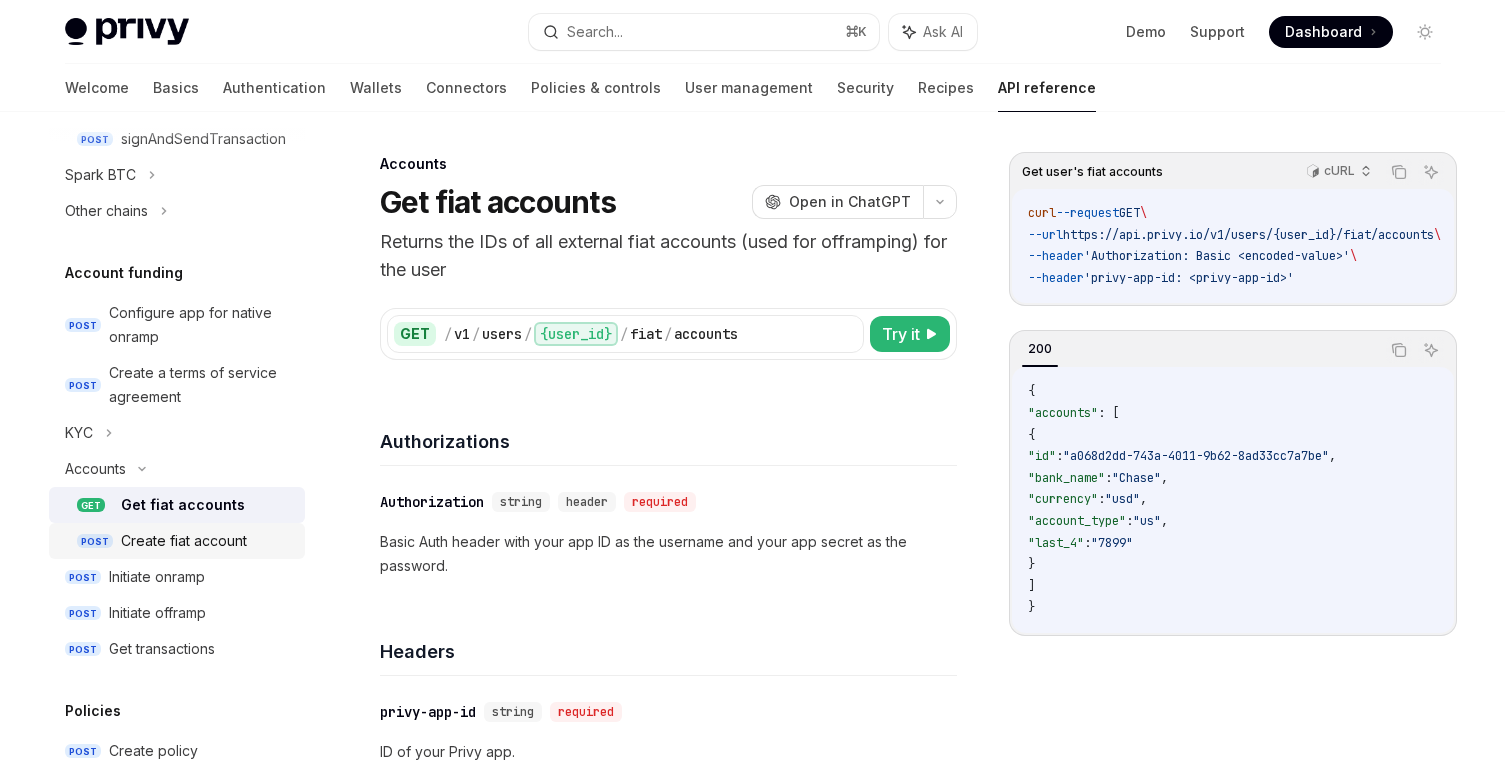 click on "Create fiat account" at bounding box center (184, 541) 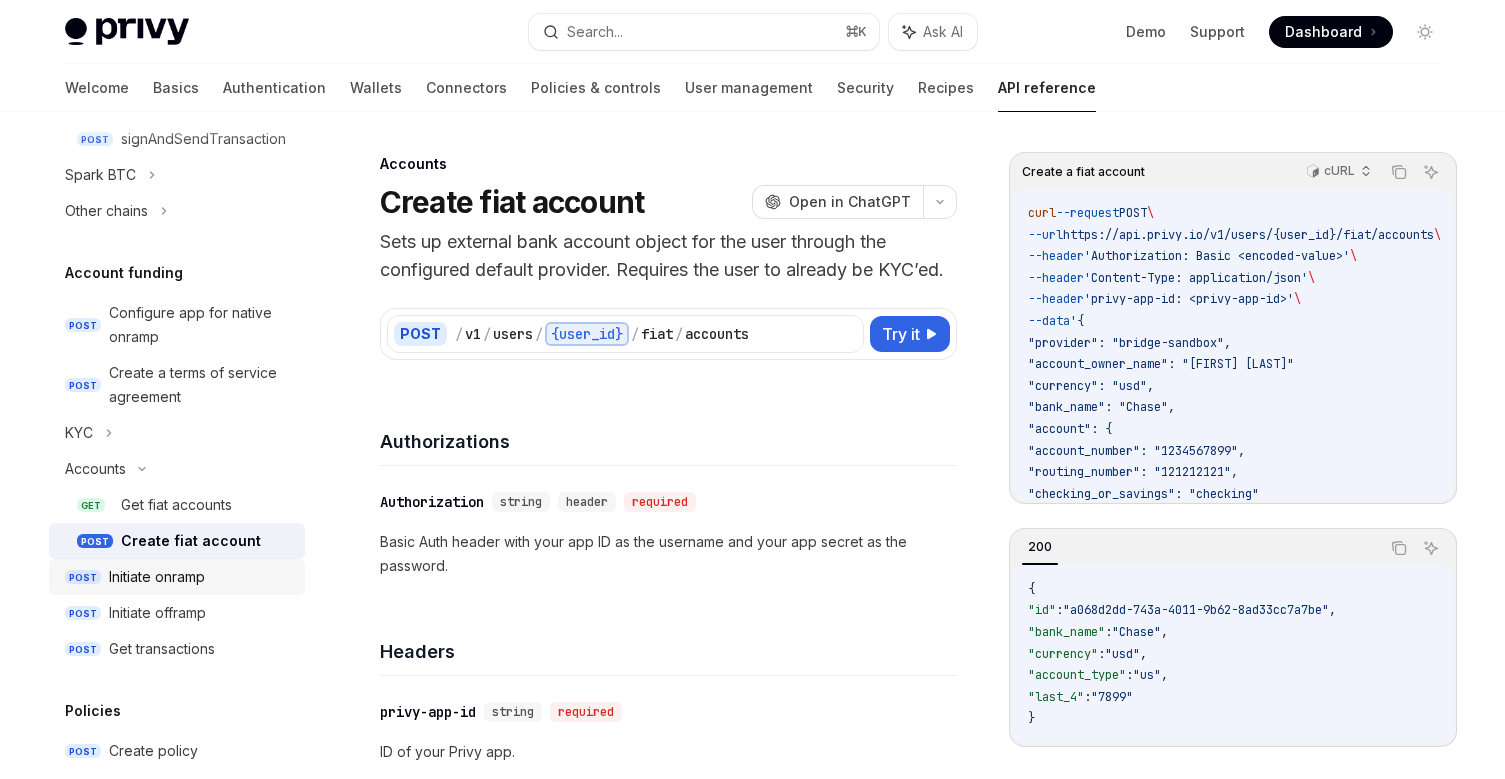 click on "Initiate onramp" at bounding box center [201, 577] 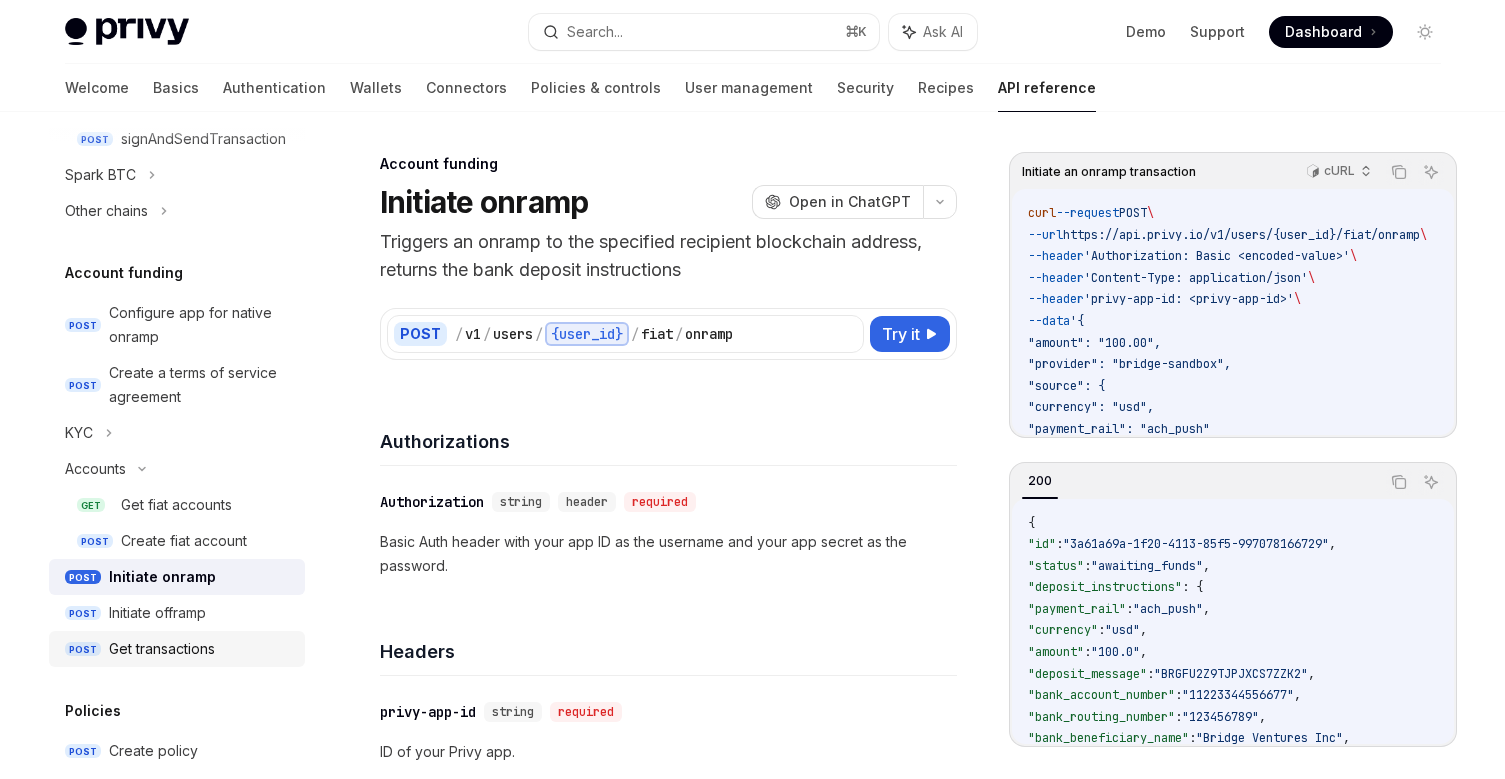 click on "Get transactions" at bounding box center (162, 649) 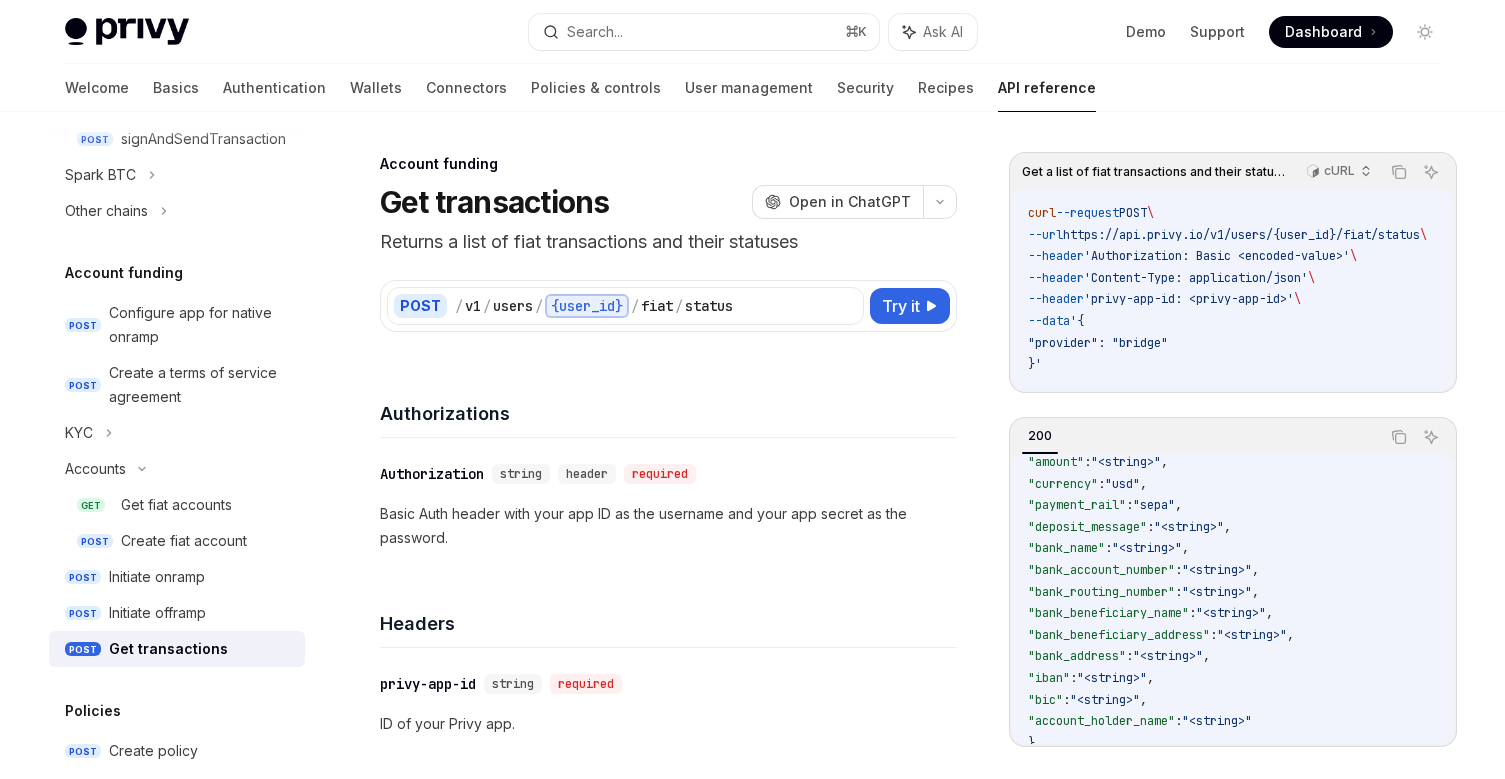 scroll, scrollTop: 431, scrollLeft: 0, axis: vertical 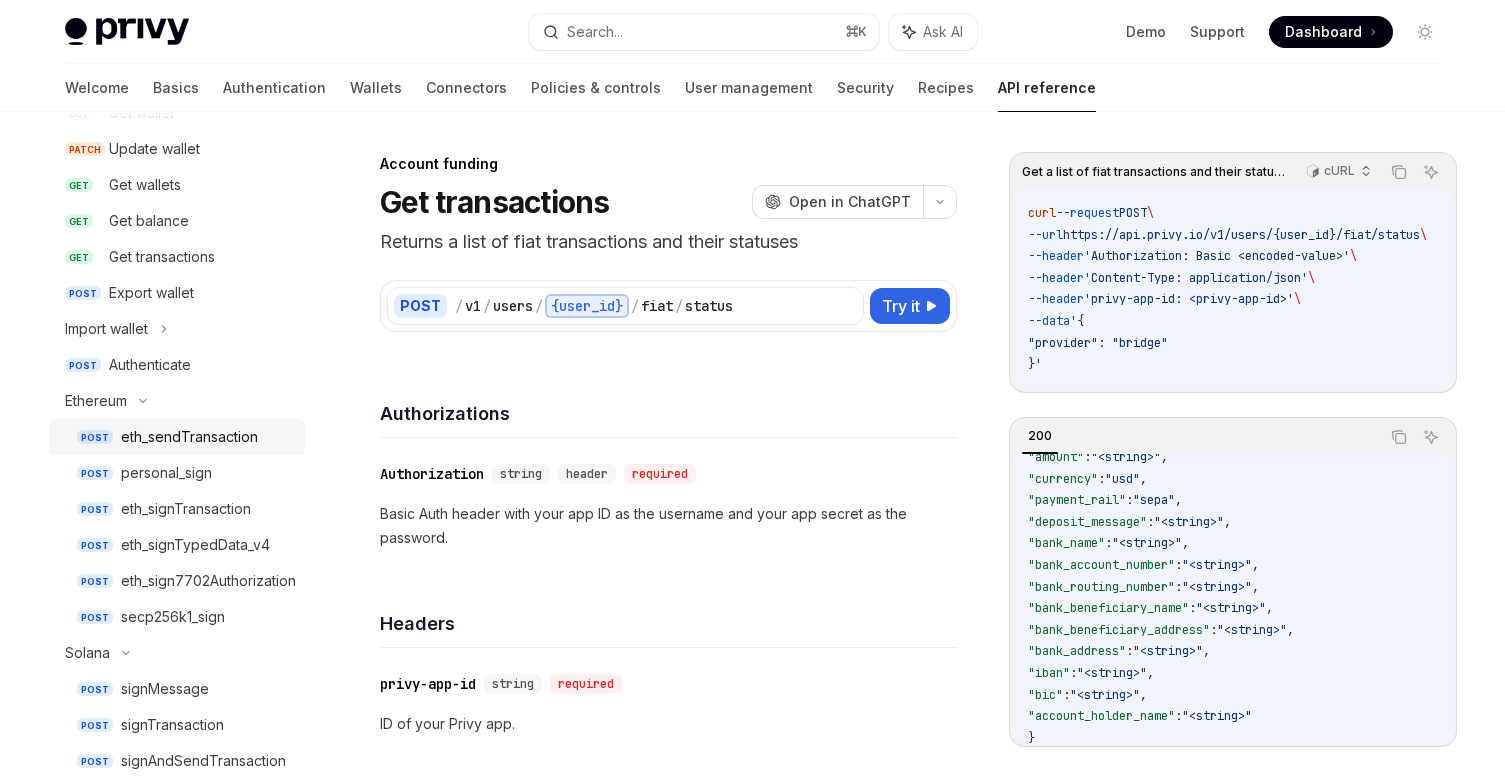 click on "eth_sendTransaction" at bounding box center [189, 437] 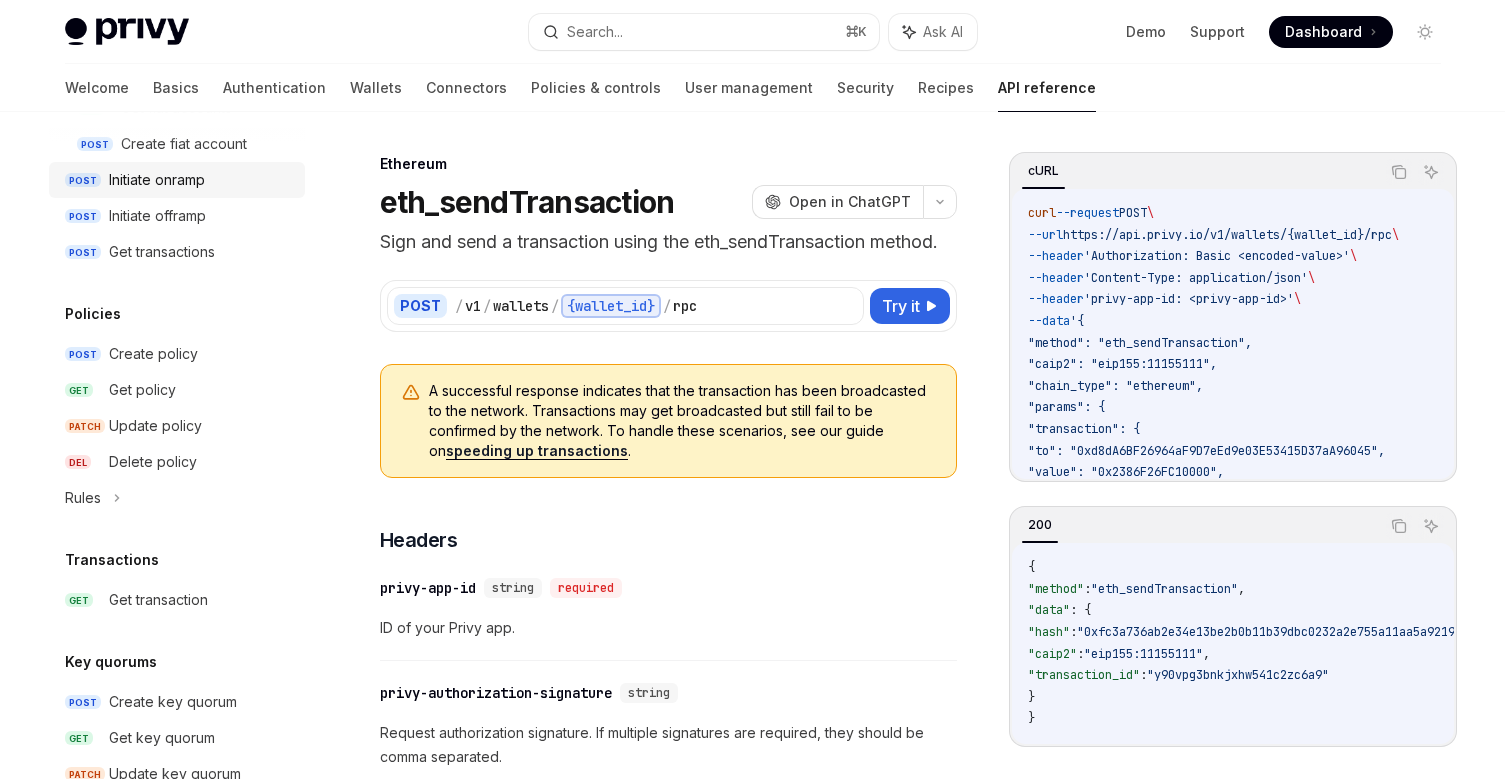 scroll, scrollTop: 1315, scrollLeft: 0, axis: vertical 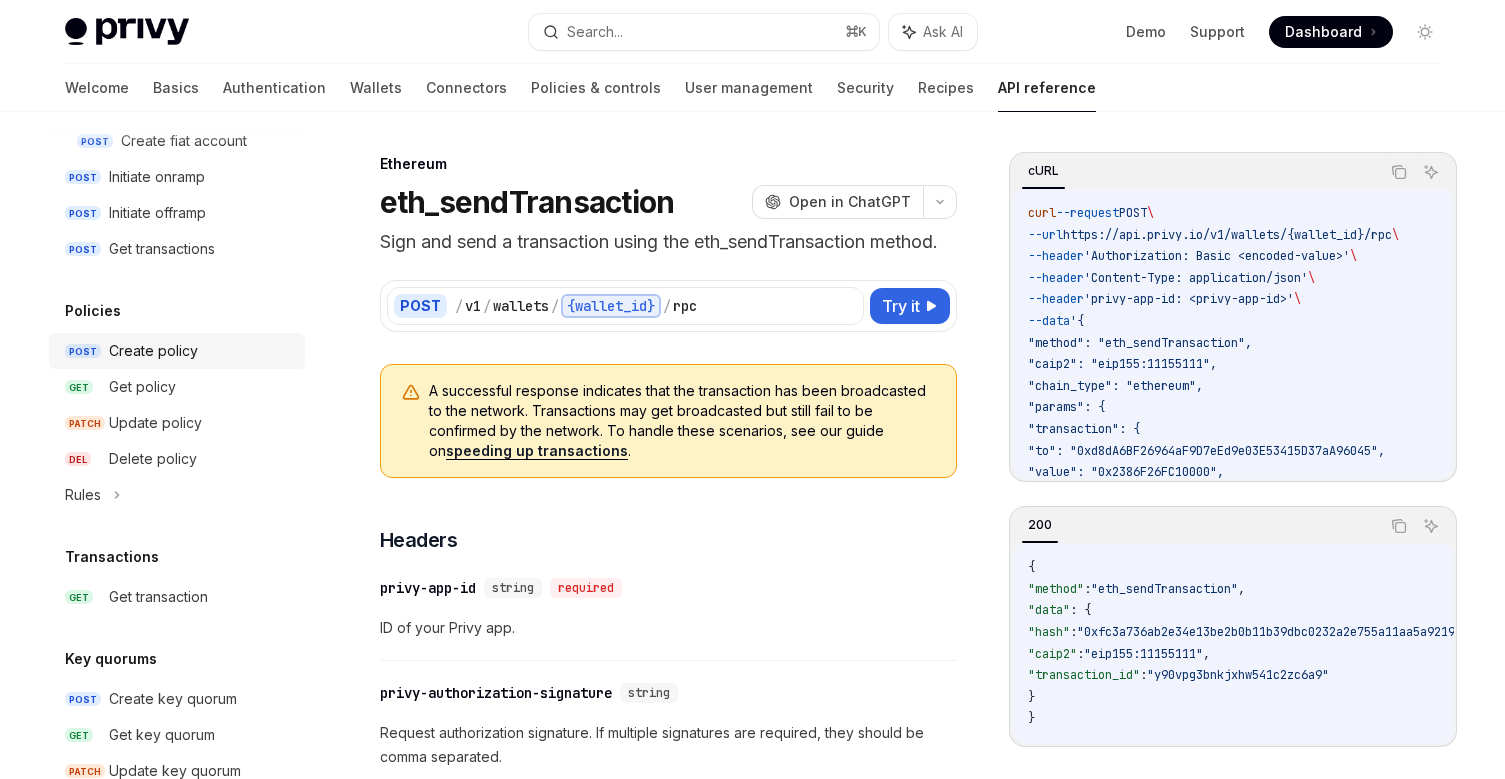 click on "POST Create policy" at bounding box center (177, 351) 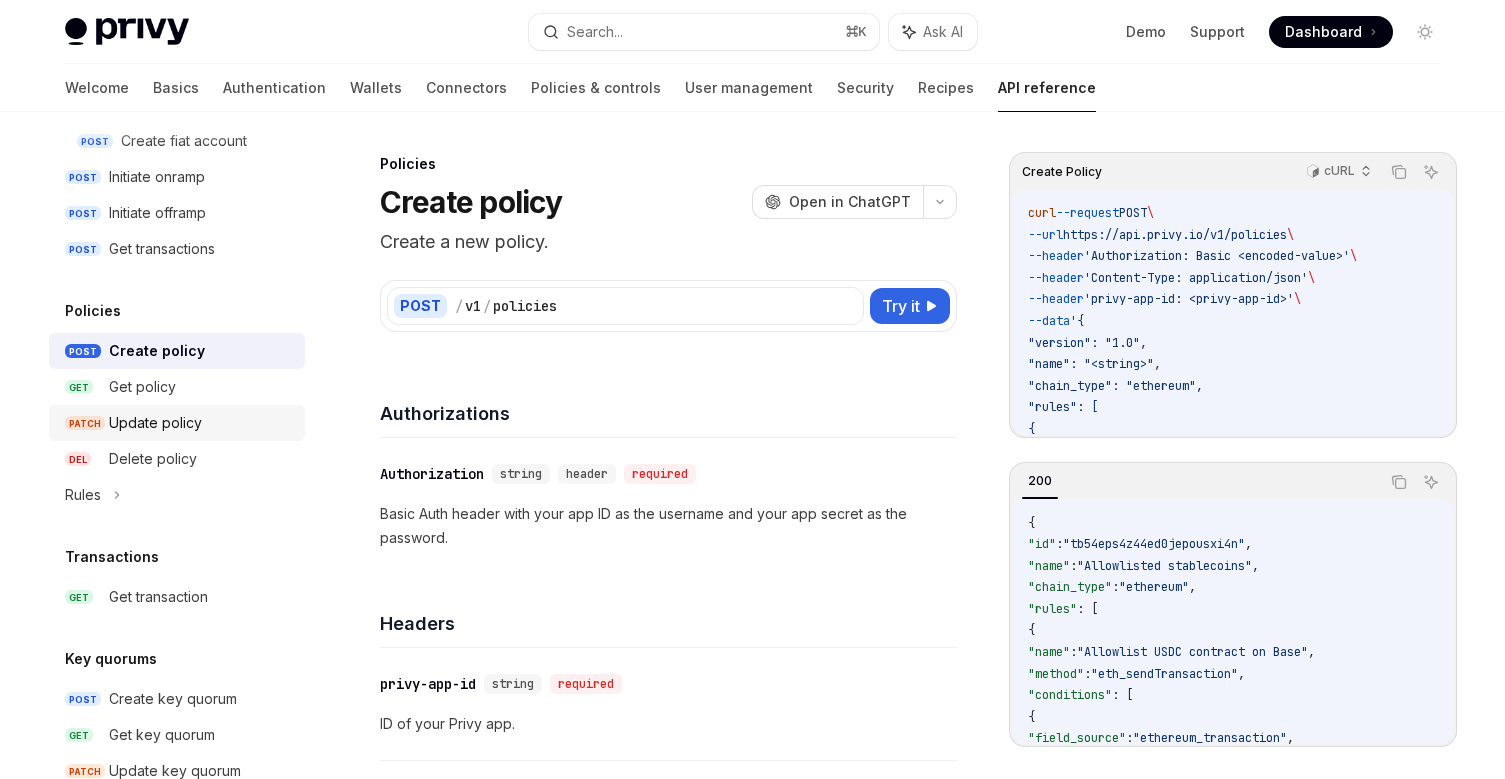 click on "Update policy" at bounding box center [155, 423] 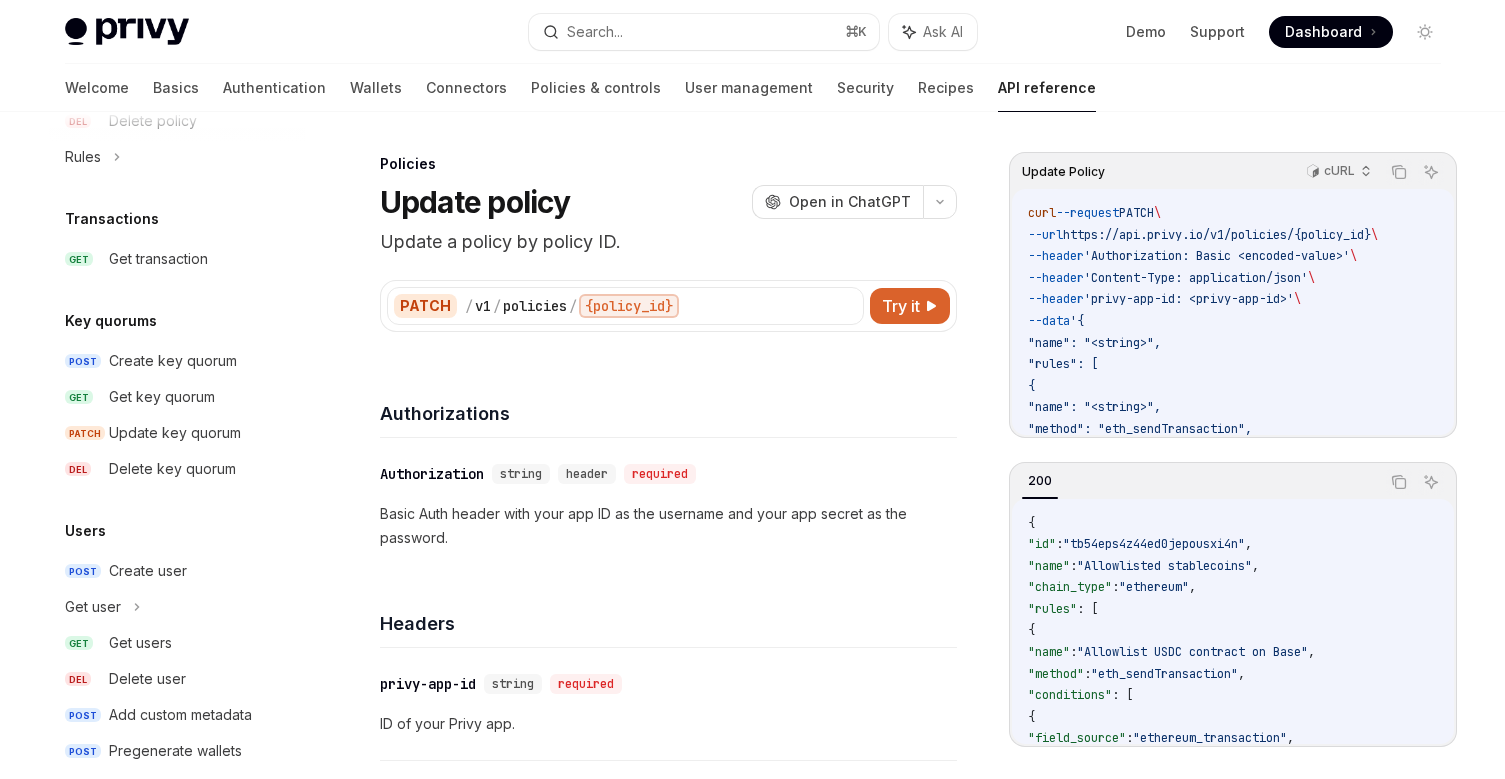scroll, scrollTop: 1683, scrollLeft: 0, axis: vertical 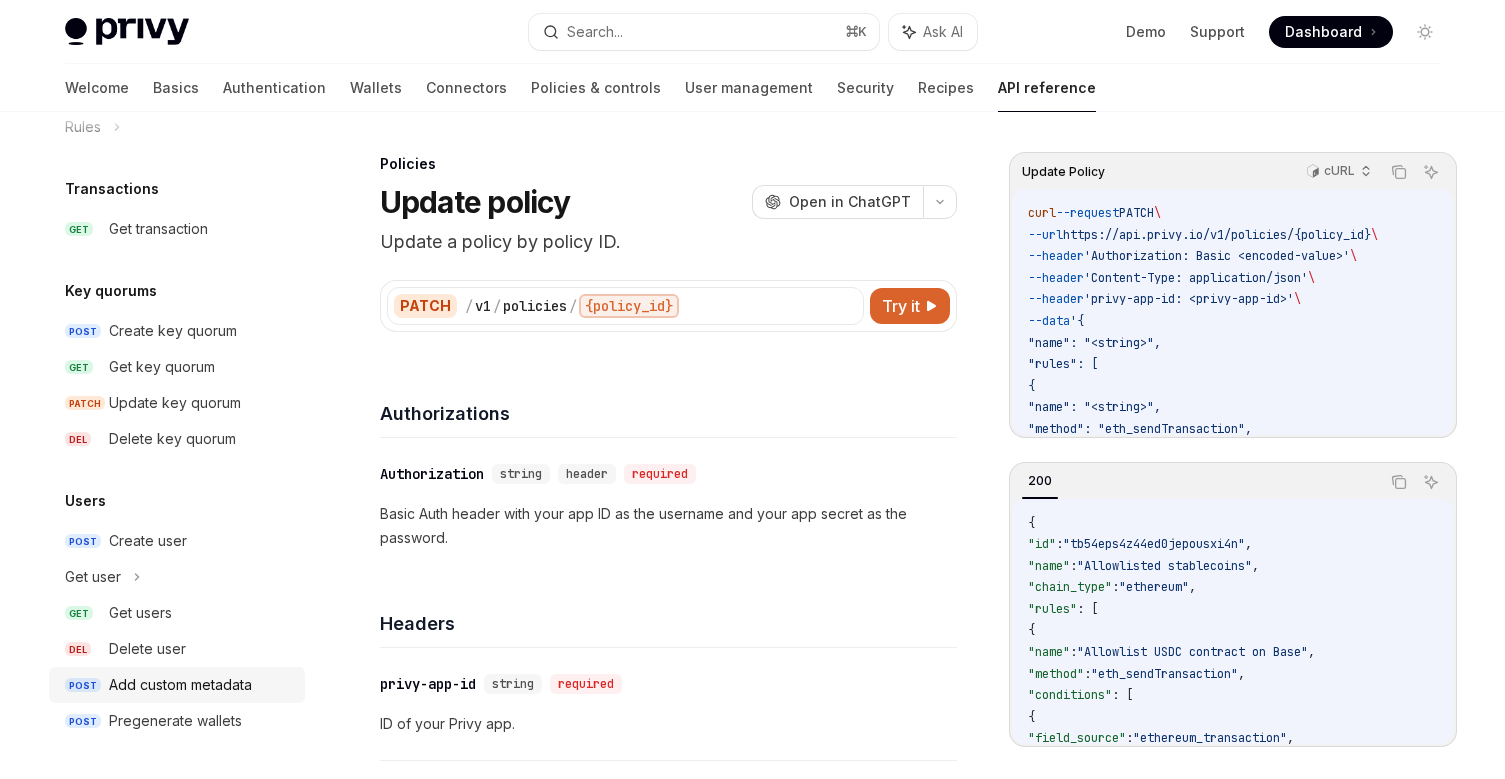 click on "Add custom metadata" at bounding box center (180, 685) 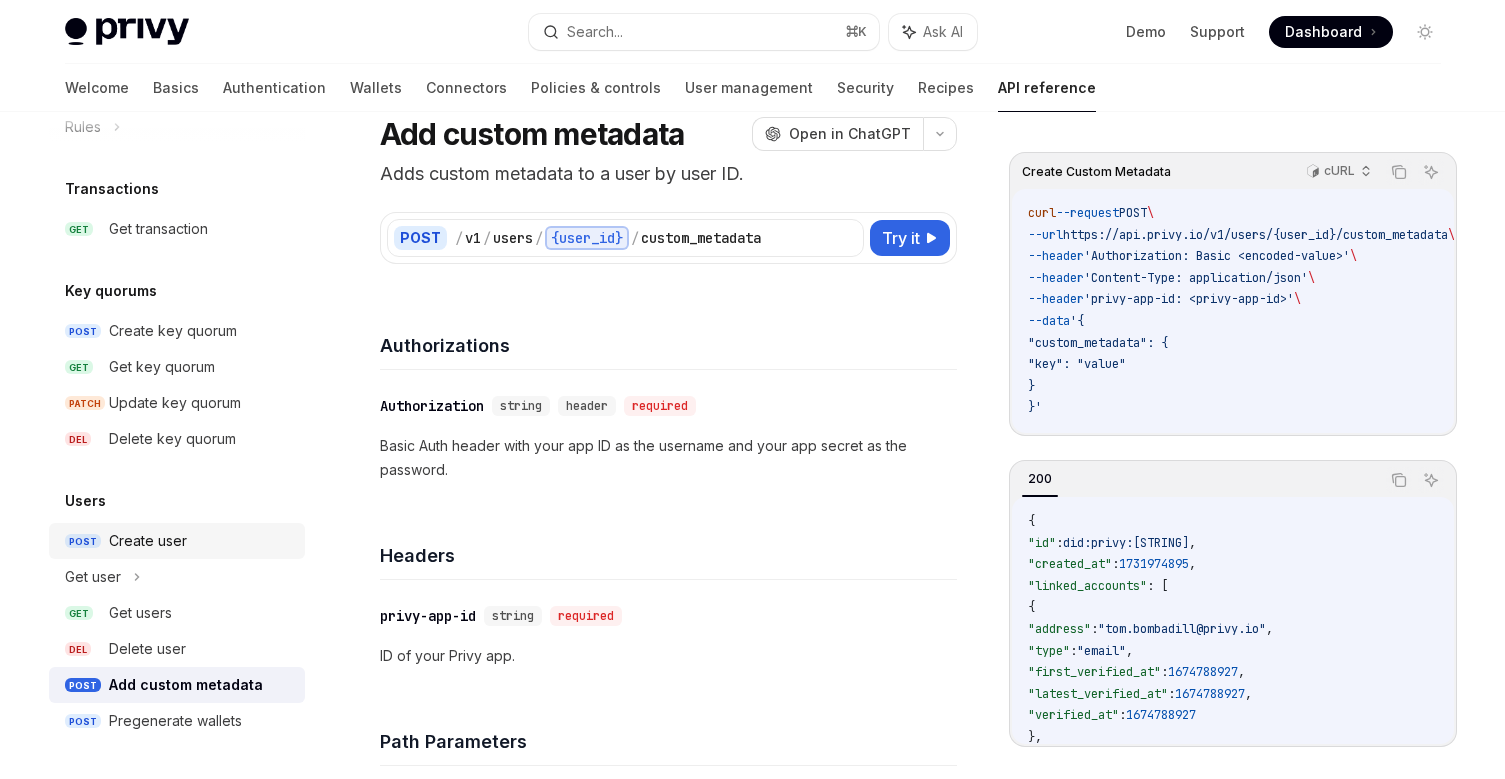 scroll, scrollTop: 102, scrollLeft: 0, axis: vertical 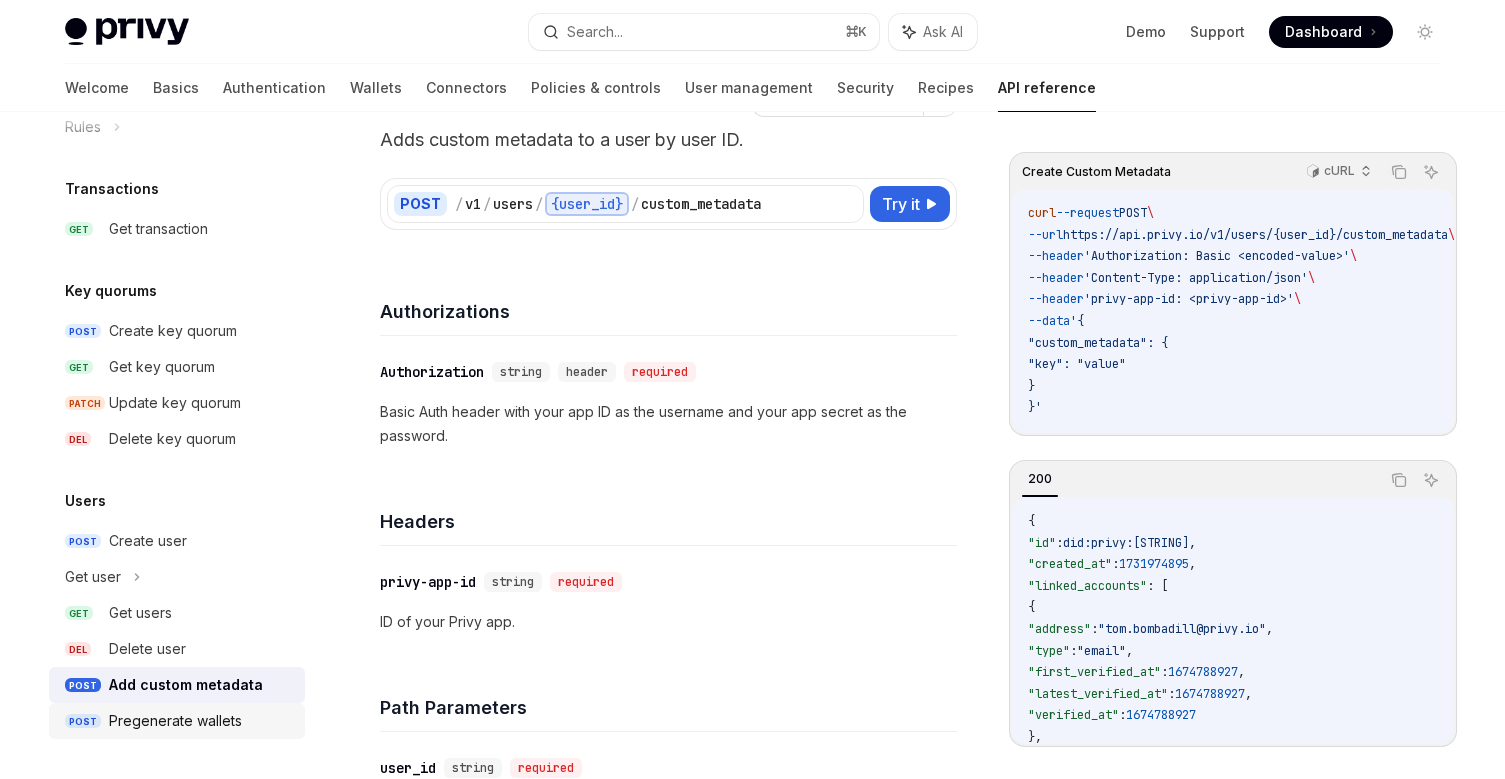 click on "Pregenerate wallets" at bounding box center (175, 721) 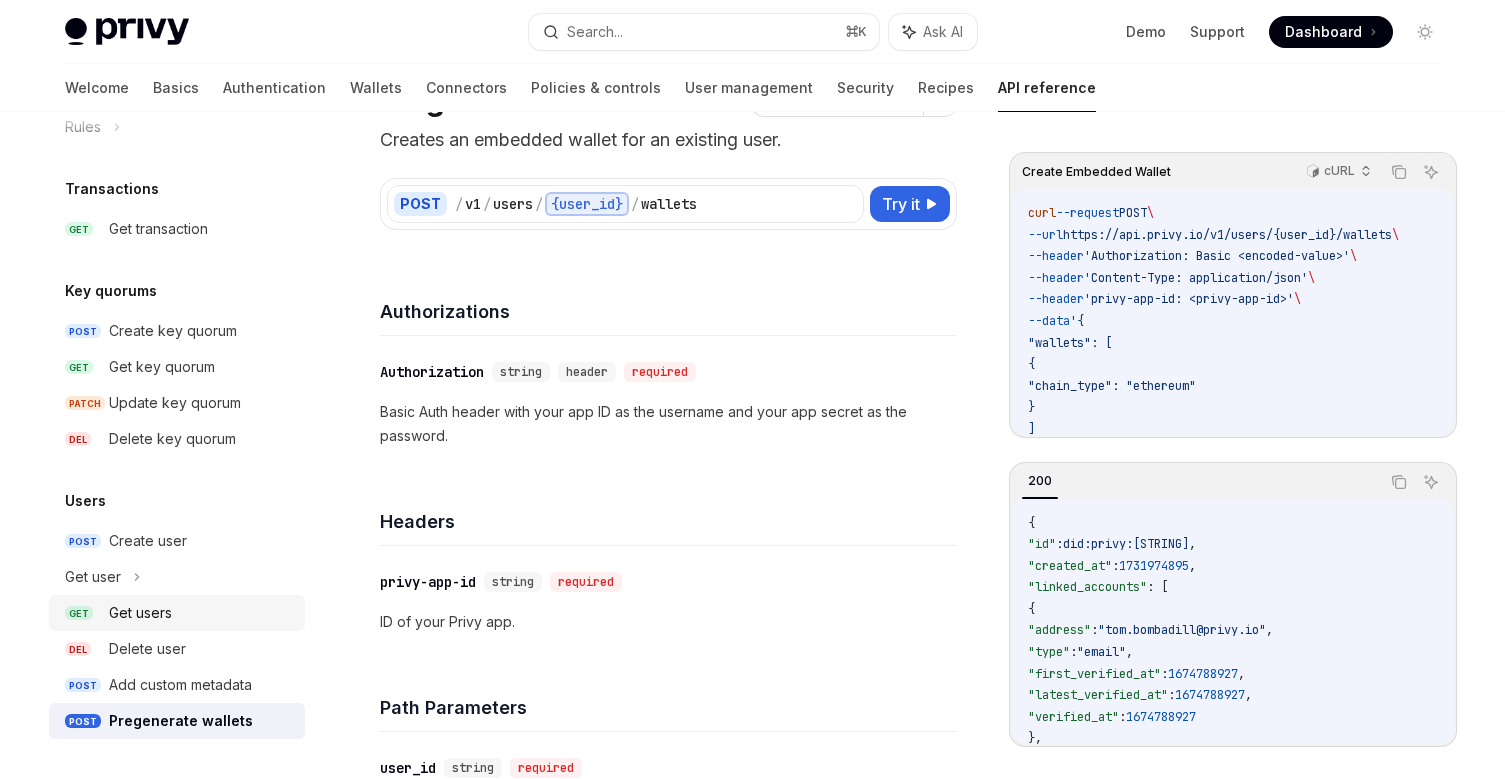 click on "Get users" at bounding box center (140, 613) 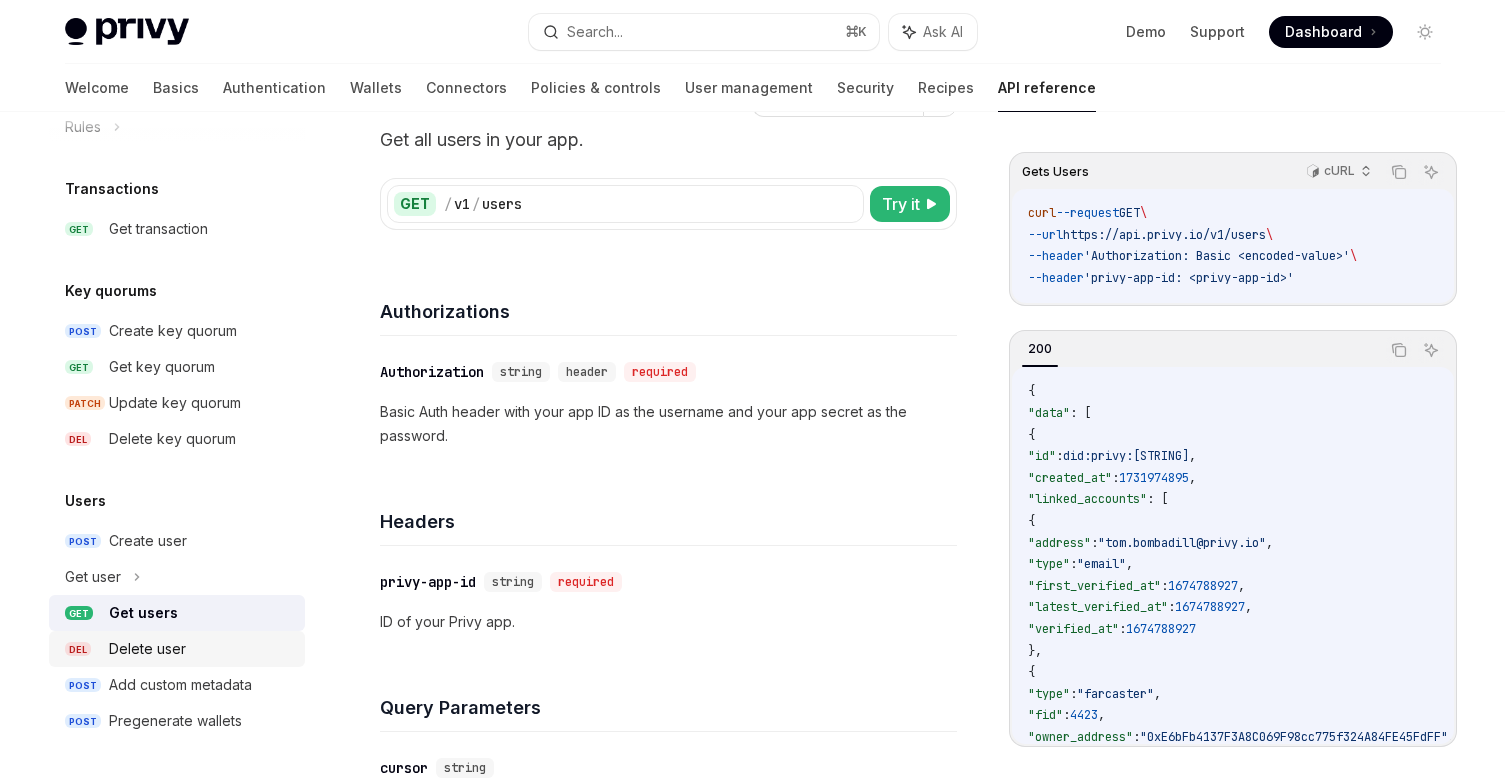 click on "Delete user" at bounding box center [147, 649] 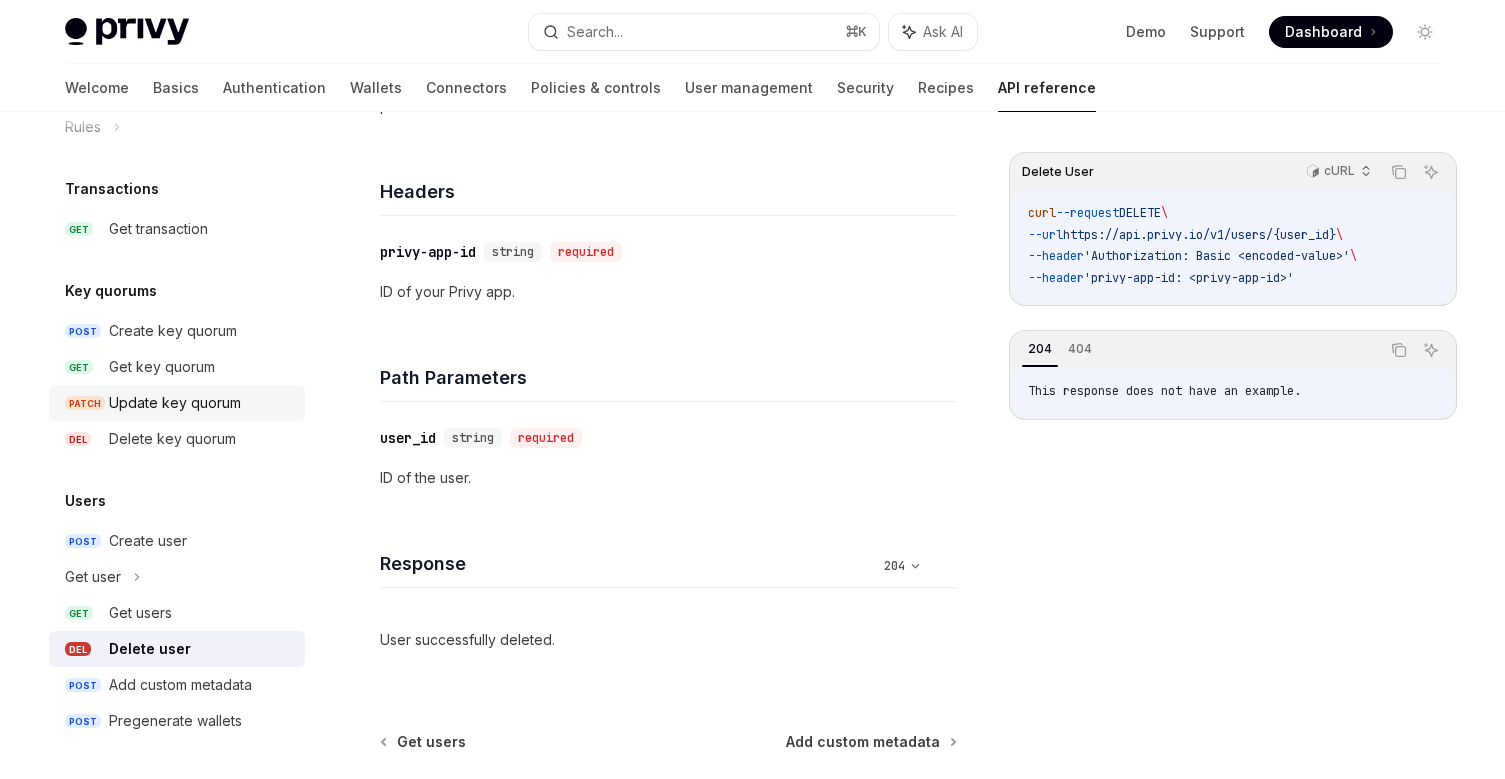 scroll, scrollTop: 470, scrollLeft: 0, axis: vertical 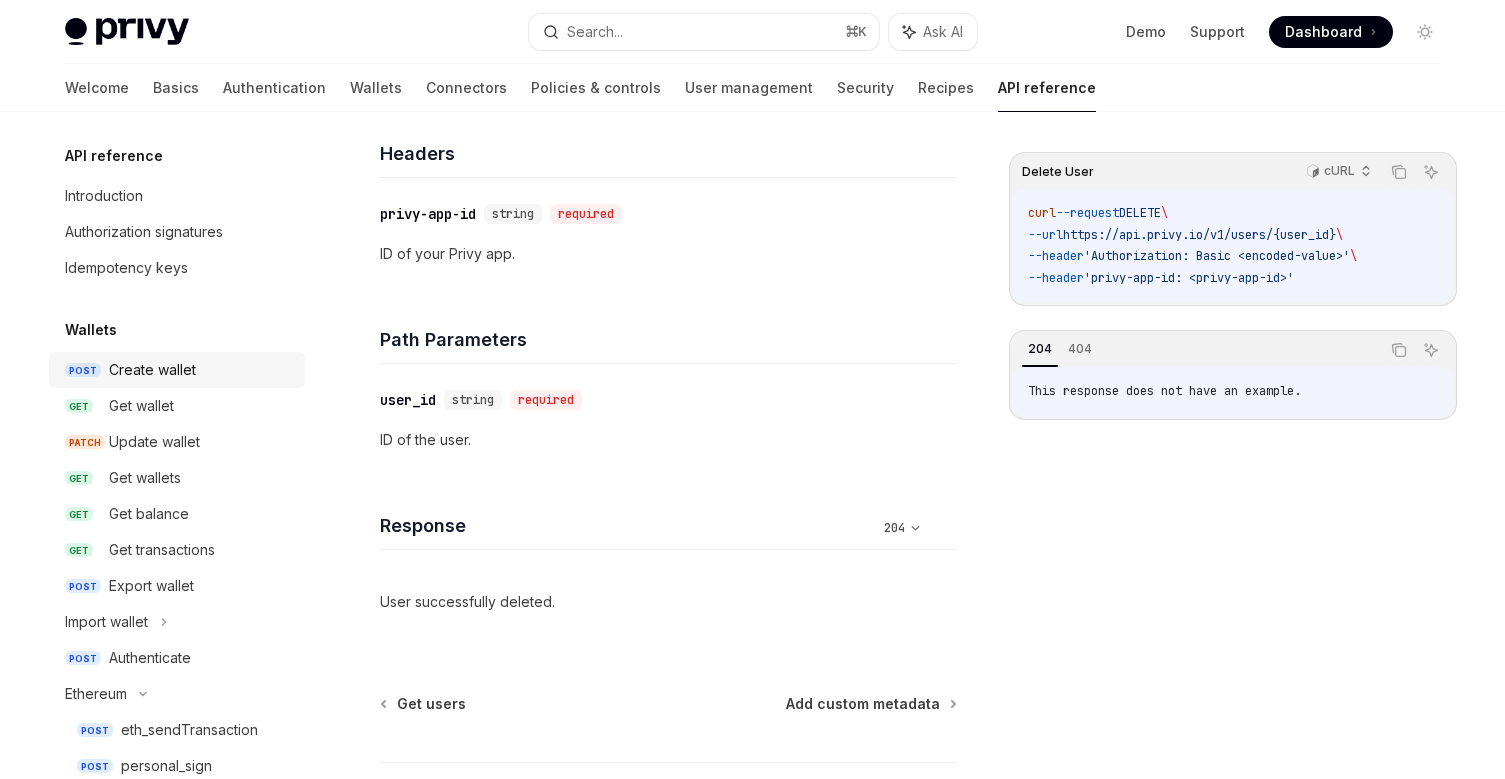 click on "Create wallet" at bounding box center [152, 370] 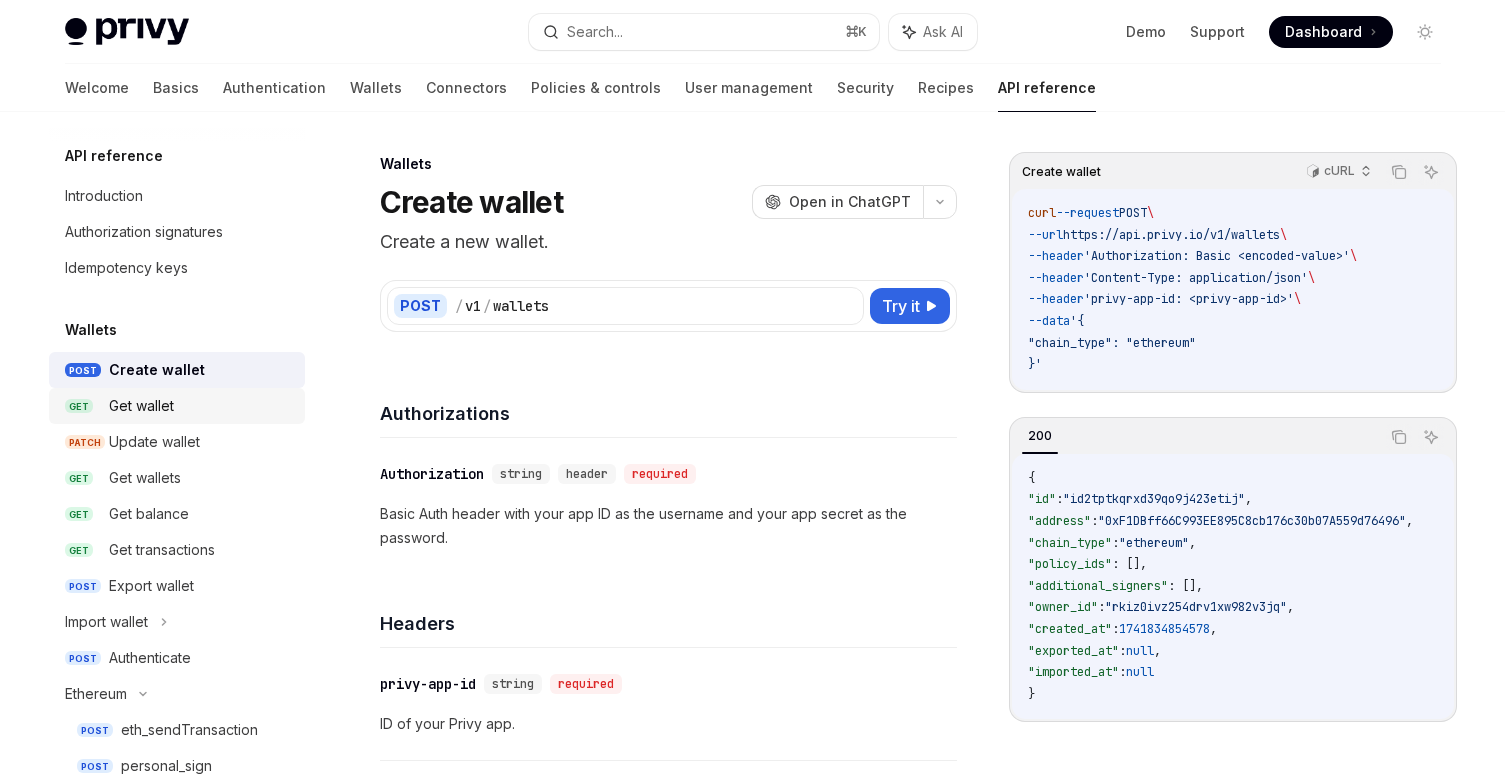 click on "Get wallet" at bounding box center (201, 406) 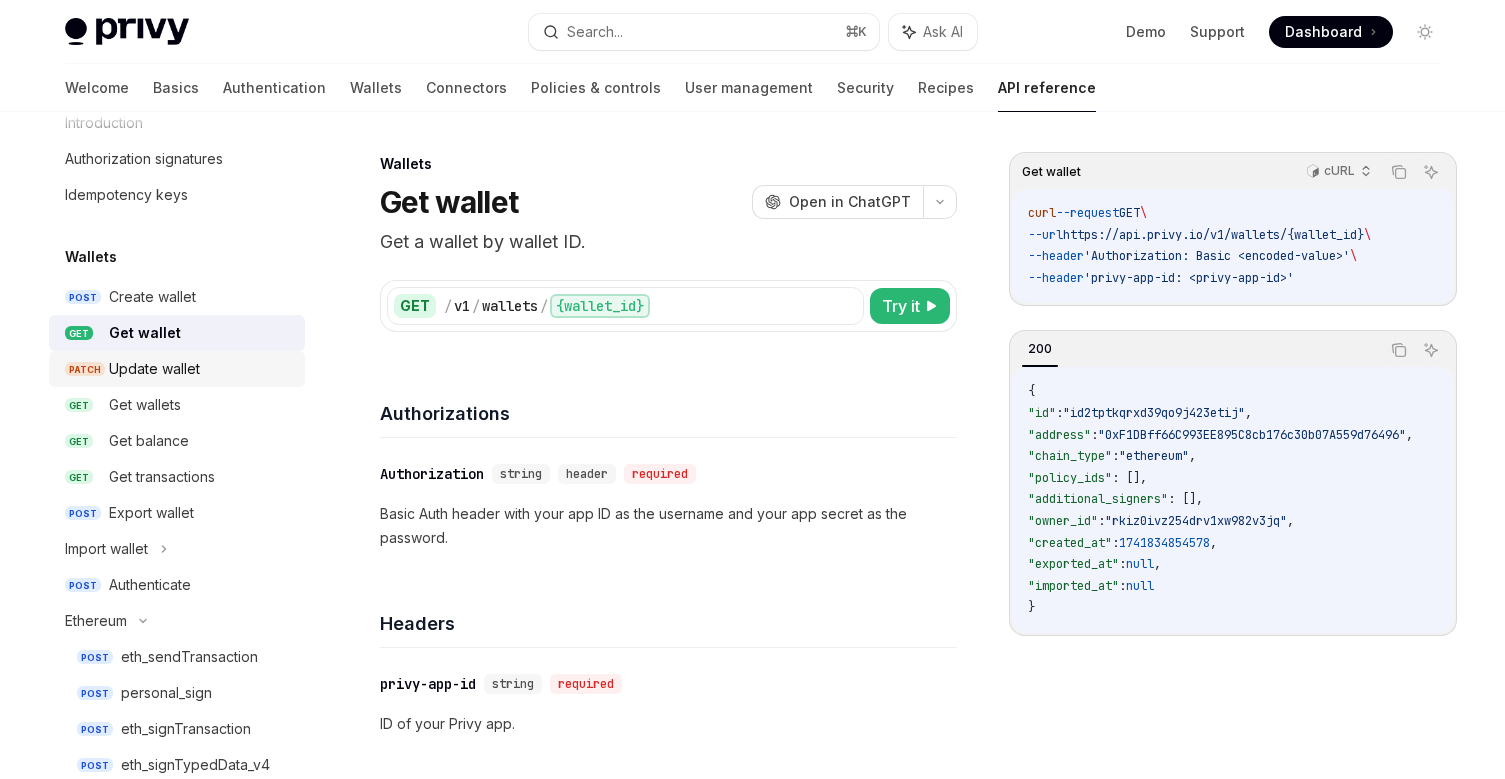 scroll, scrollTop: 315, scrollLeft: 0, axis: vertical 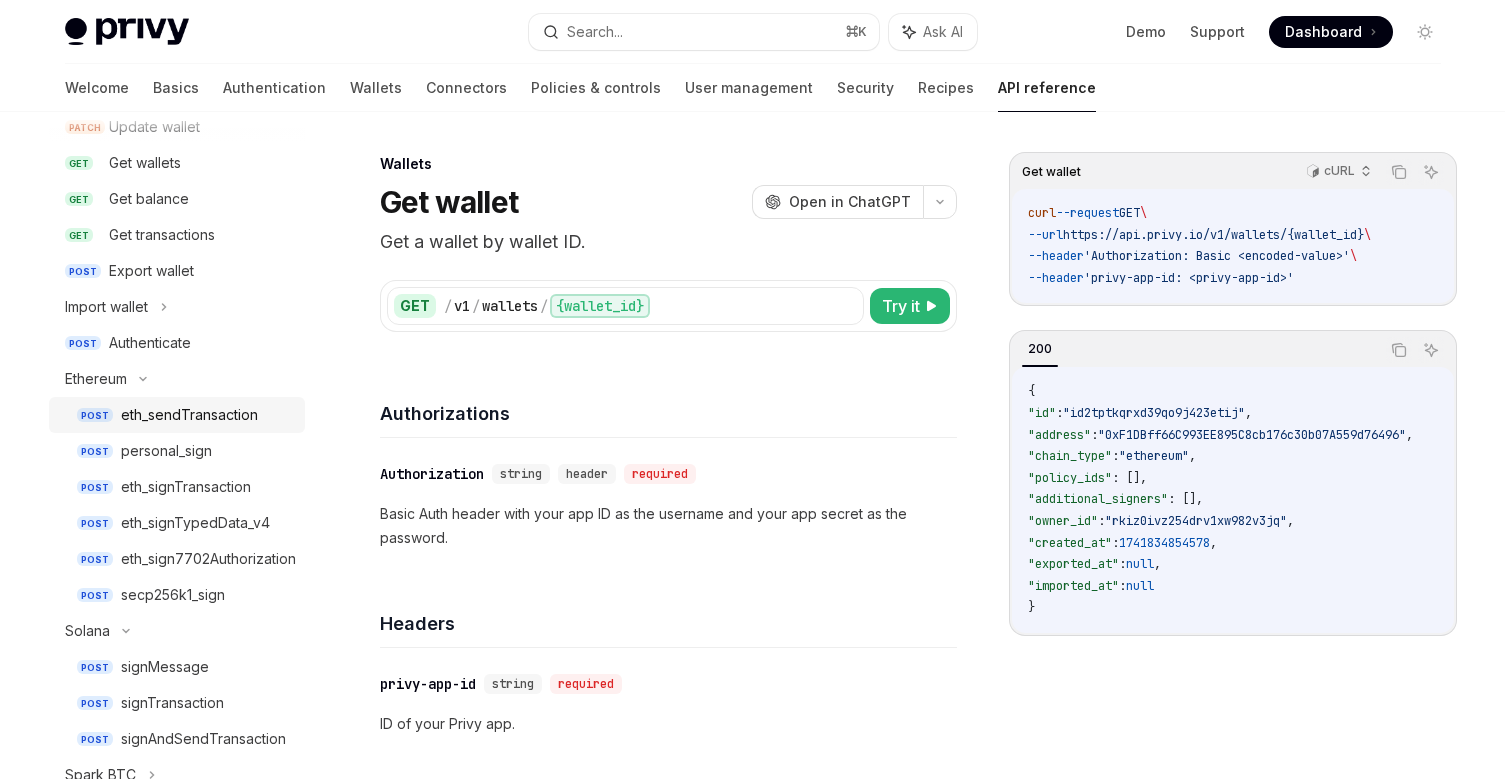click on "eth_sendTransaction" at bounding box center (189, 415) 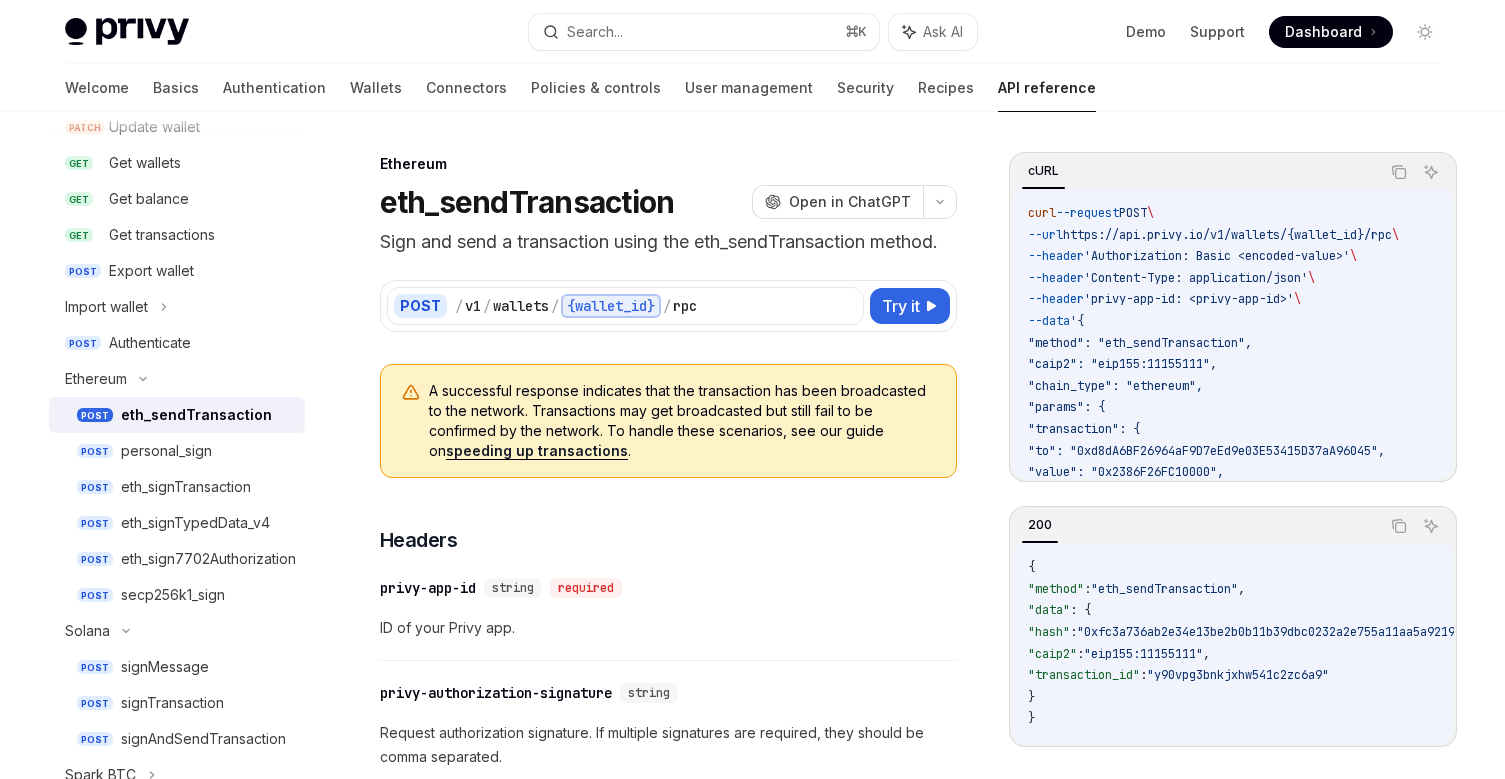 type on "*" 